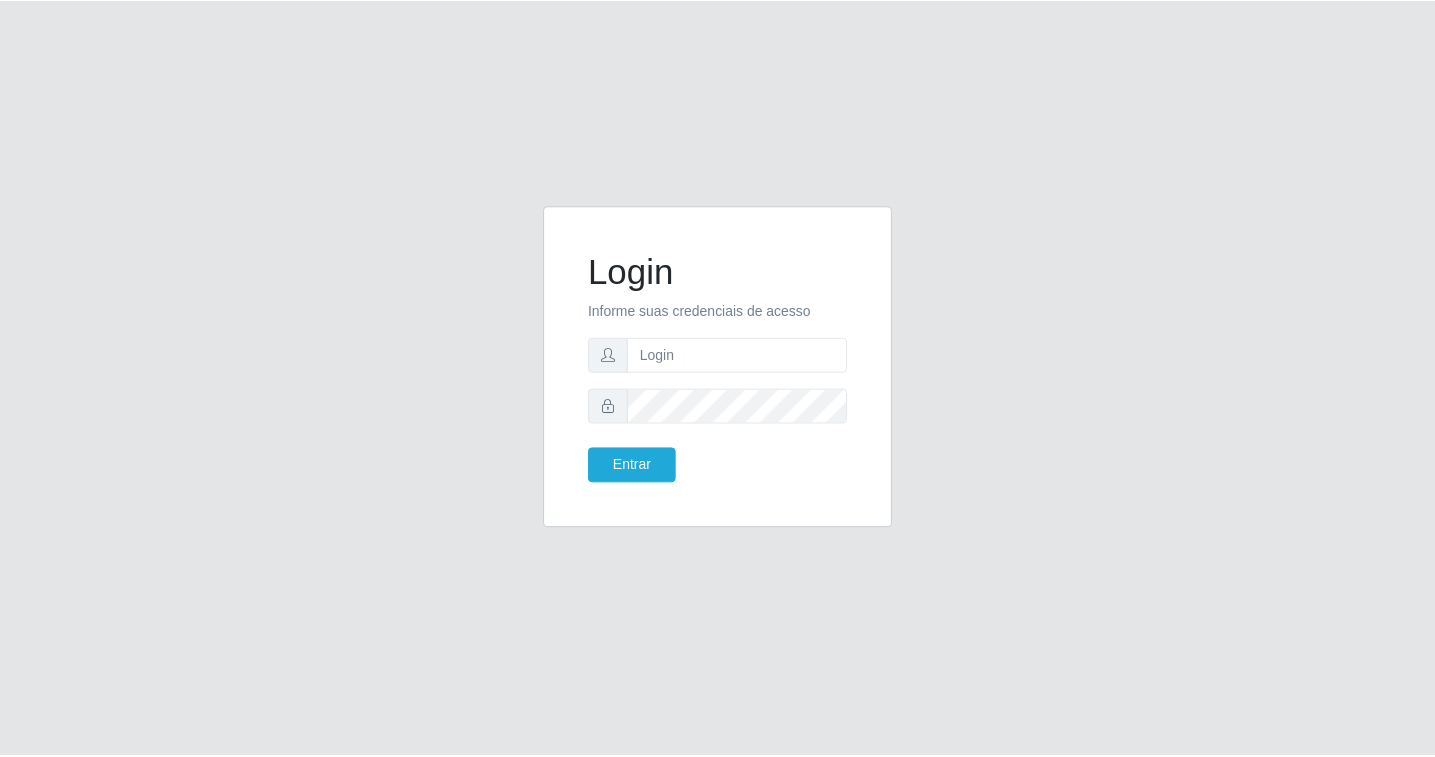 scroll, scrollTop: 0, scrollLeft: 0, axis: both 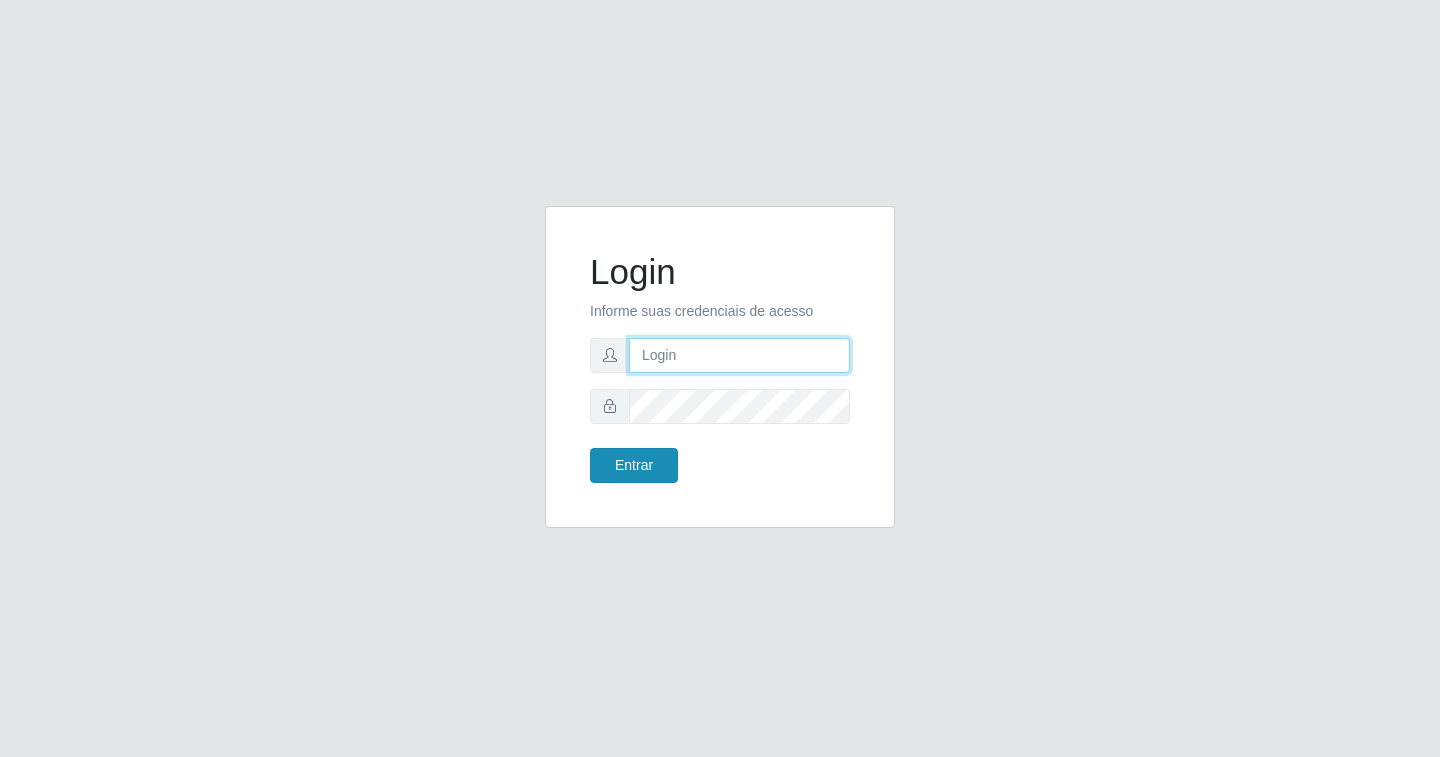 type on "[EMAIL_ADDRESS][DOMAIN_NAME]" 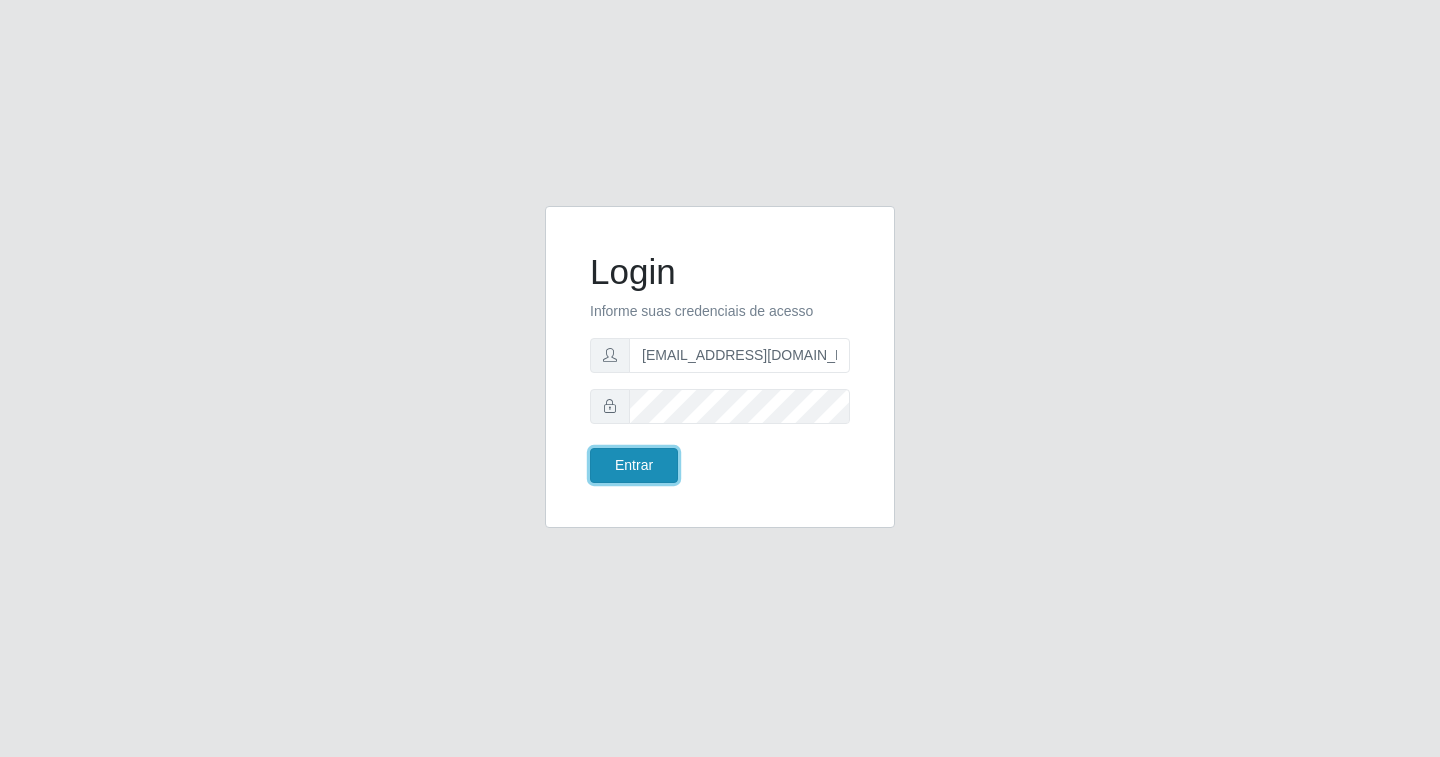 click on "Entrar" at bounding box center [634, 465] 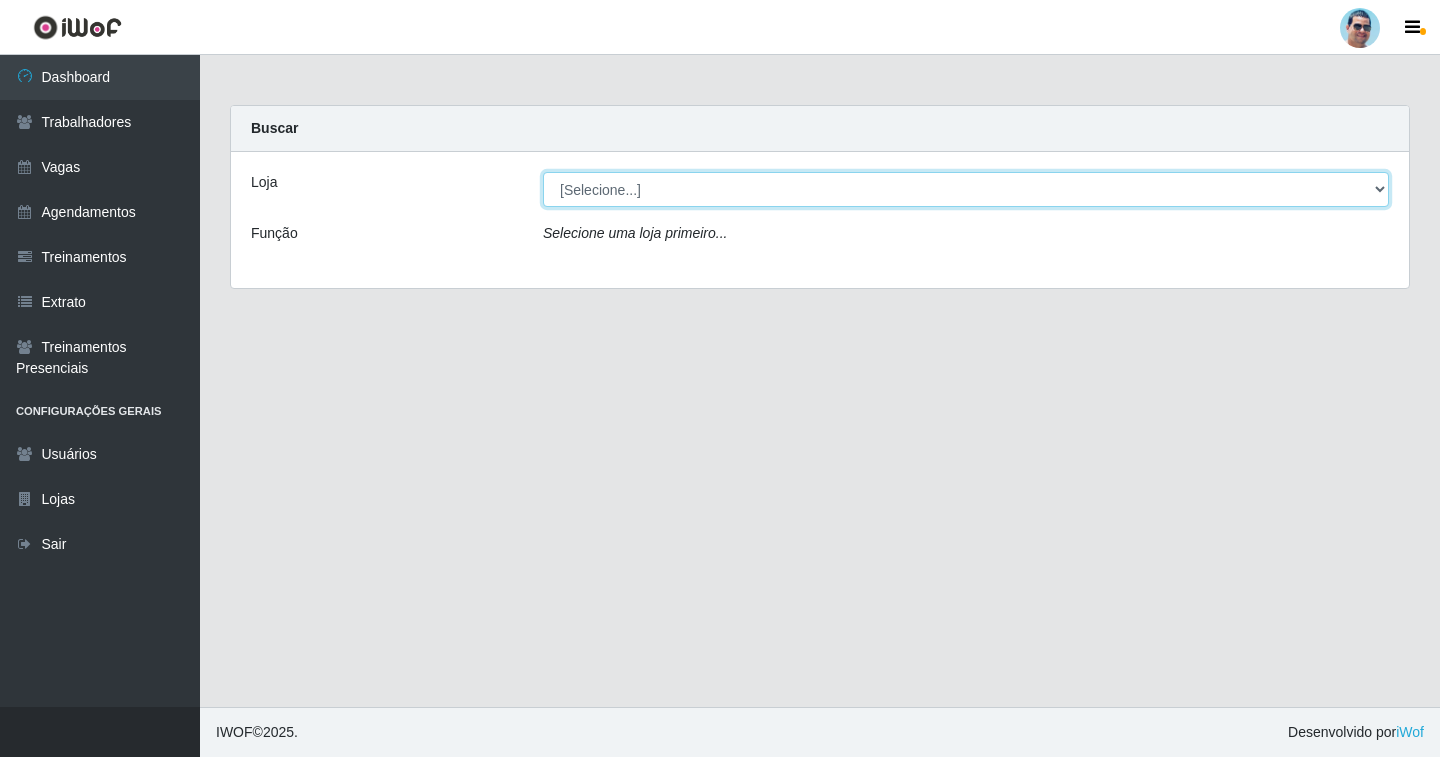 click on "[Selecione...] Mercadinho Extrabom" at bounding box center [966, 189] 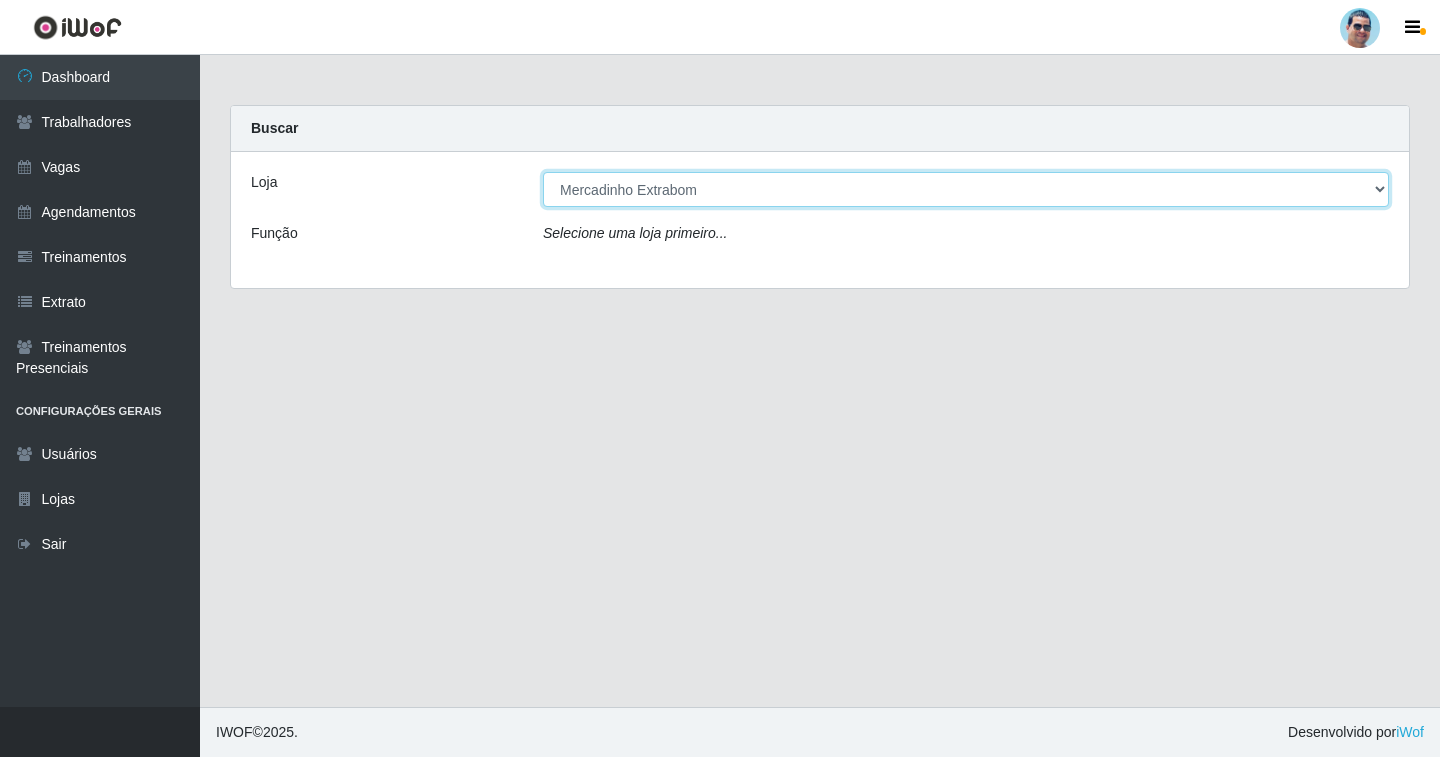 click on "[Selecione...] Mercadinho Extrabom" at bounding box center [966, 189] 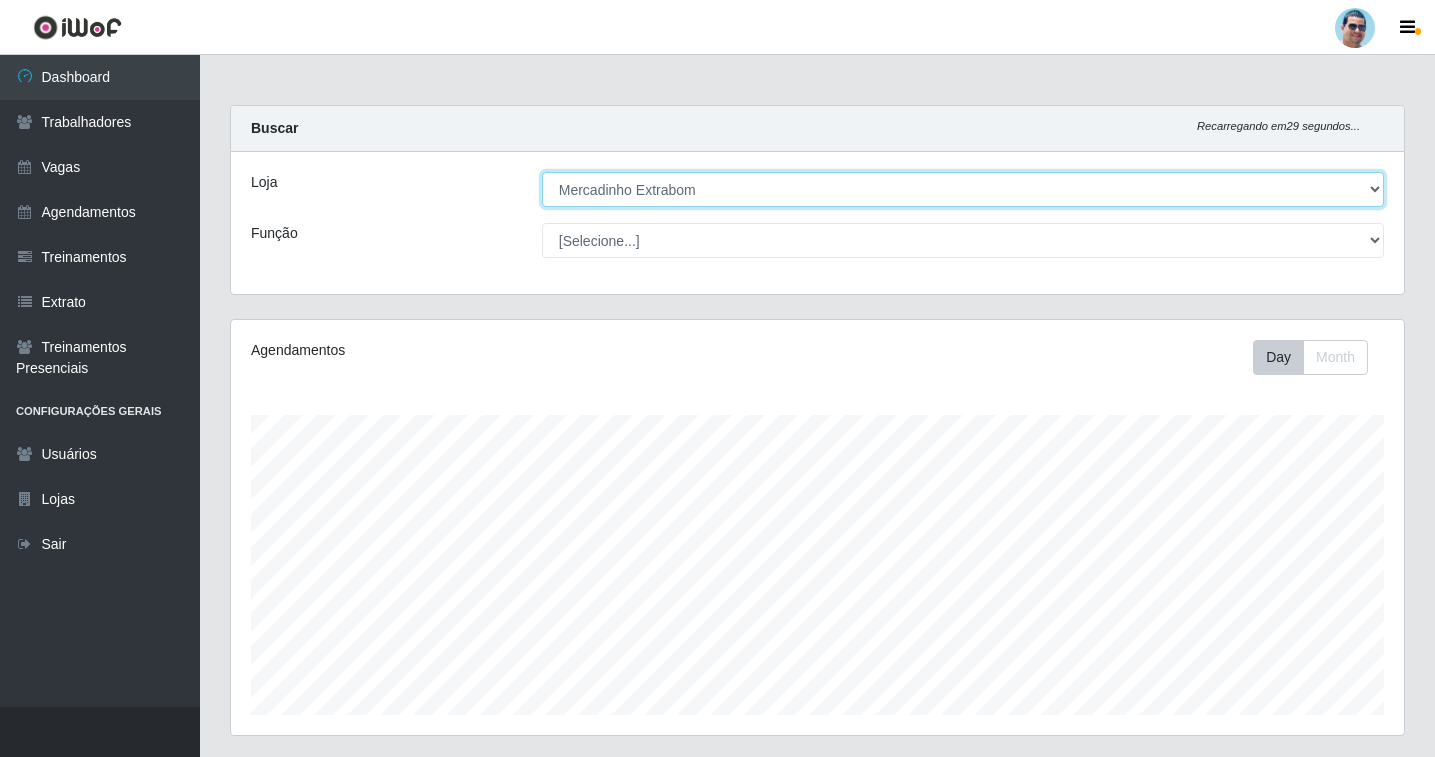 scroll, scrollTop: 999585, scrollLeft: 998827, axis: both 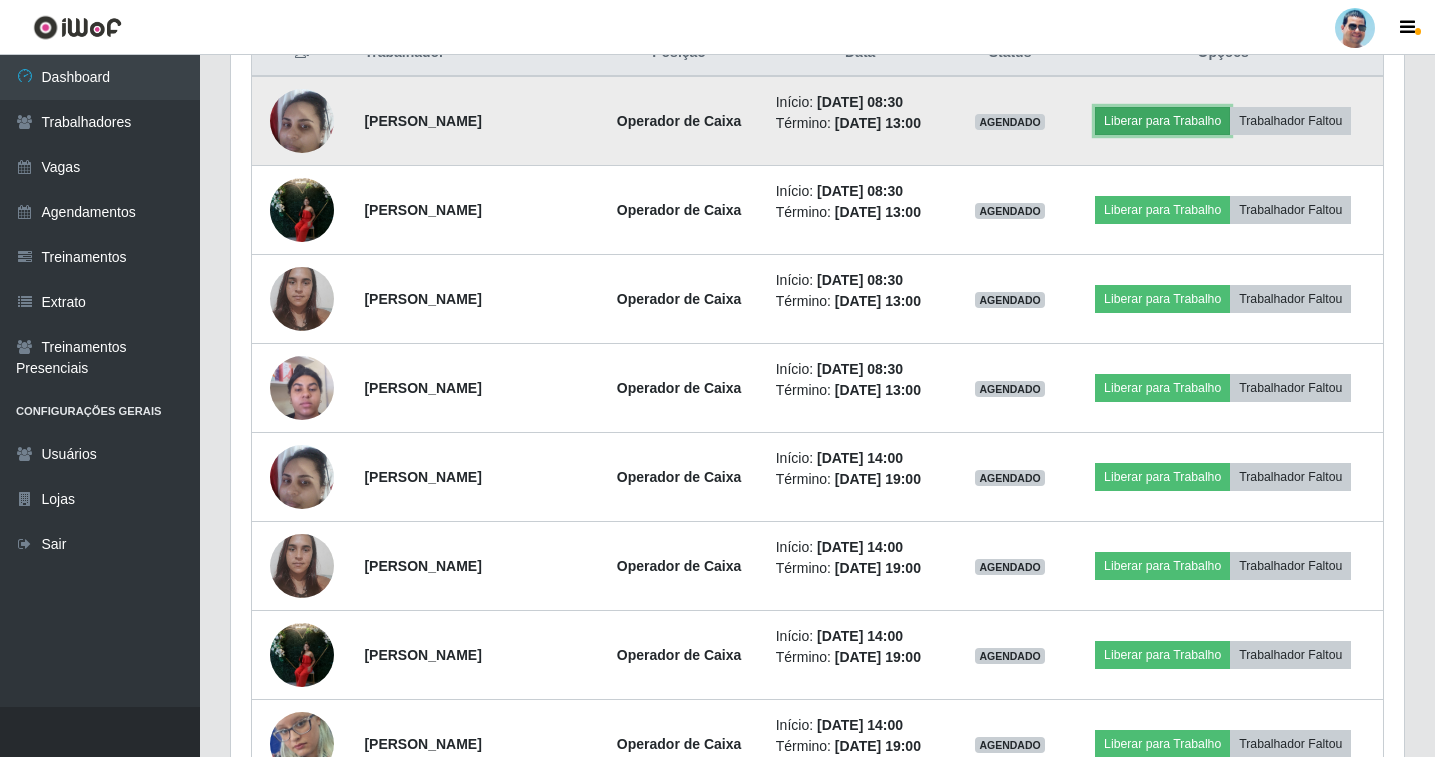 click on "Liberar para Trabalho" at bounding box center [1162, 121] 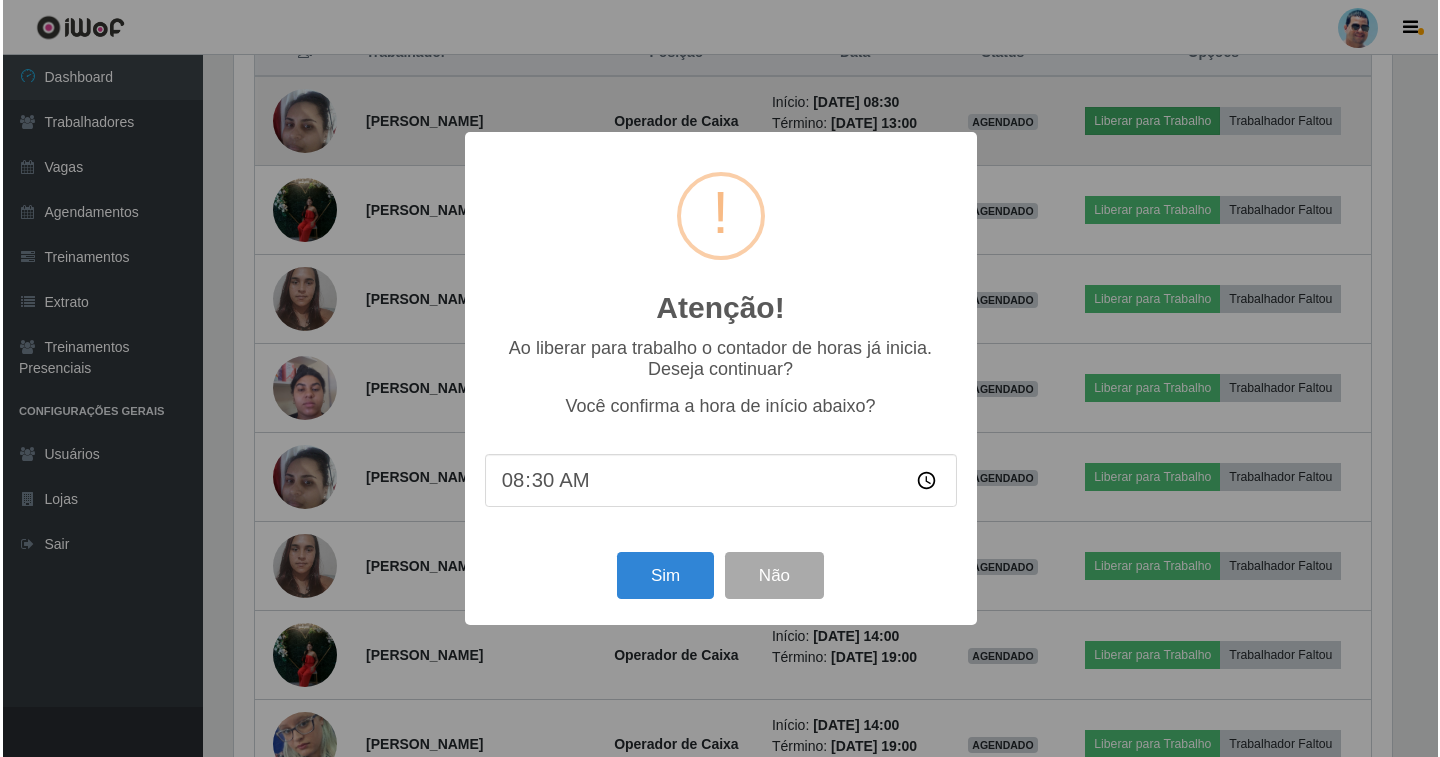 scroll, scrollTop: 999585, scrollLeft: 998837, axis: both 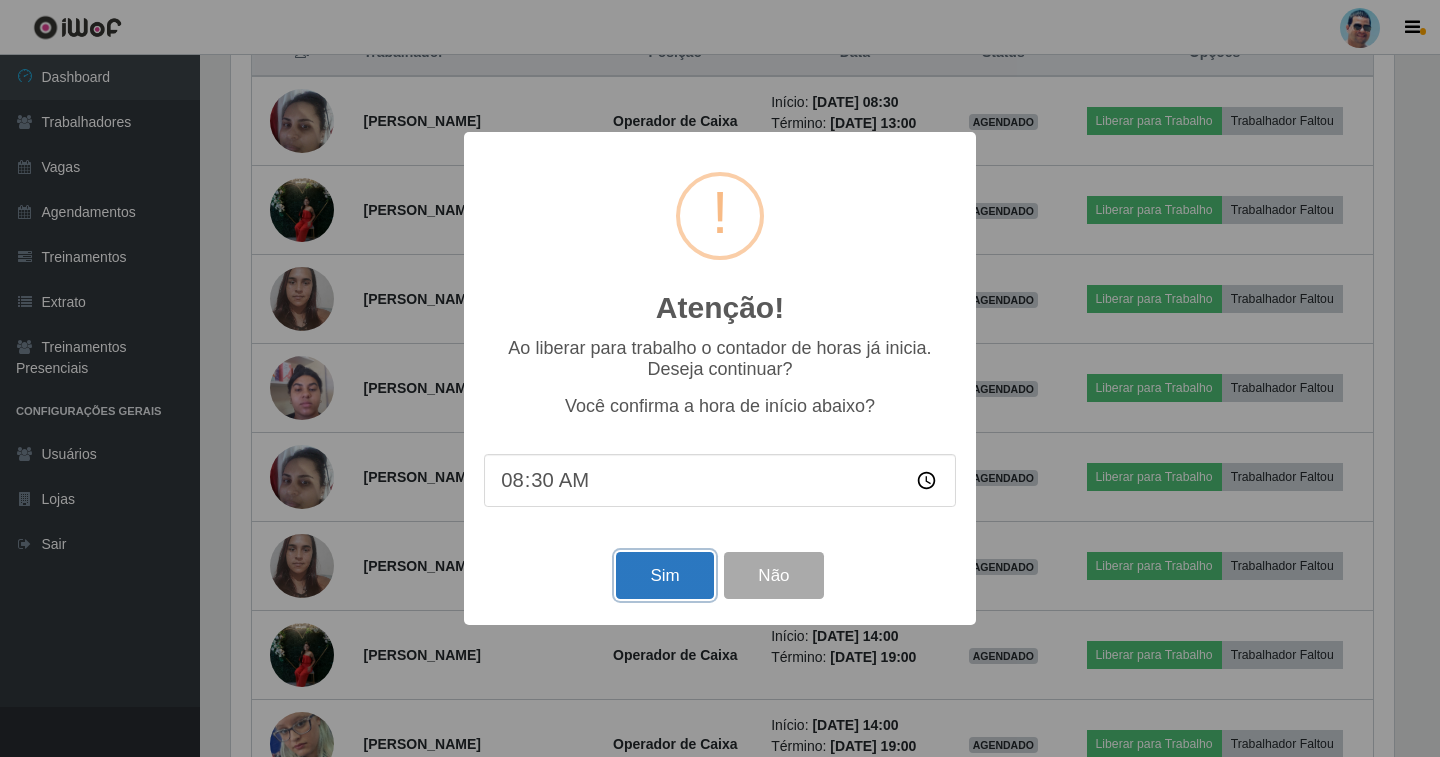 click on "Sim" at bounding box center (664, 575) 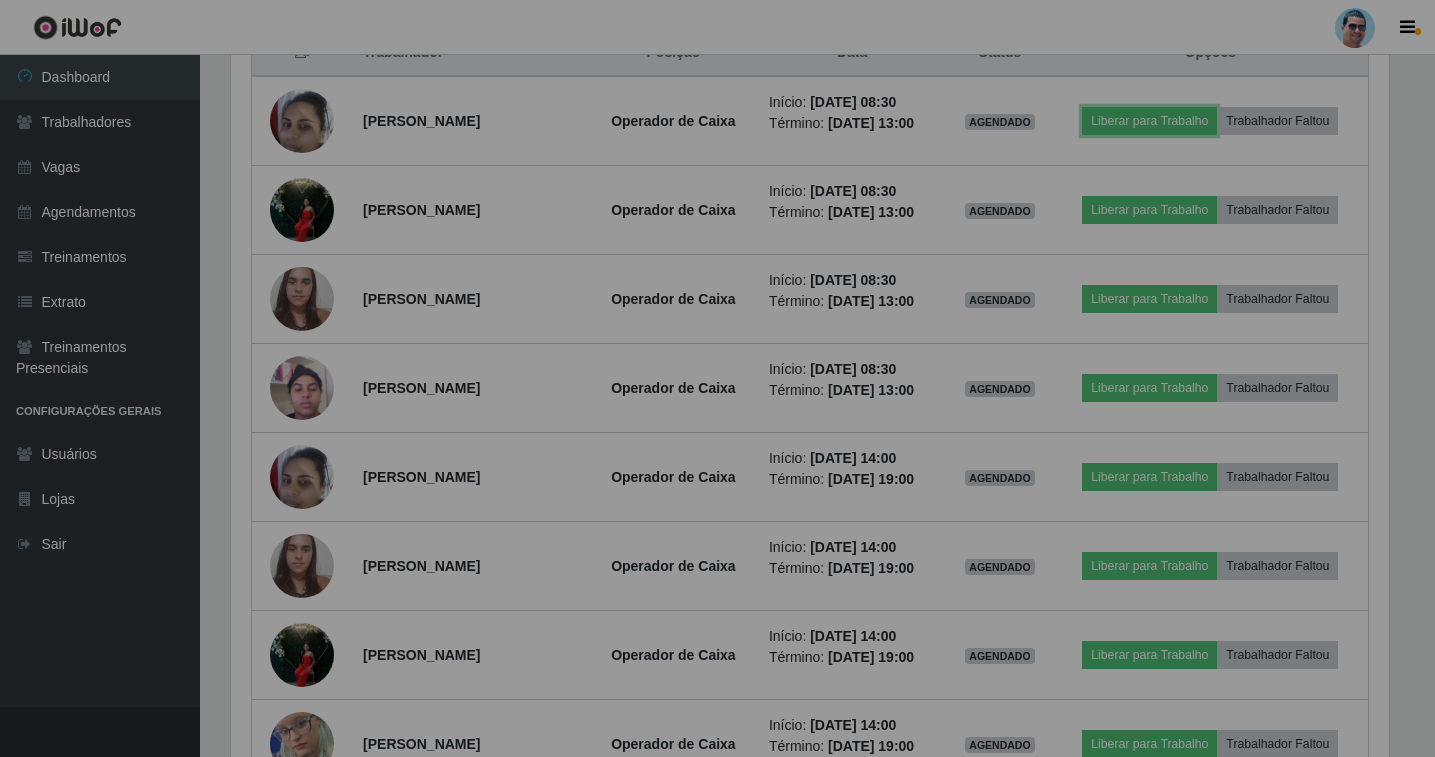 scroll, scrollTop: 999585, scrollLeft: 998827, axis: both 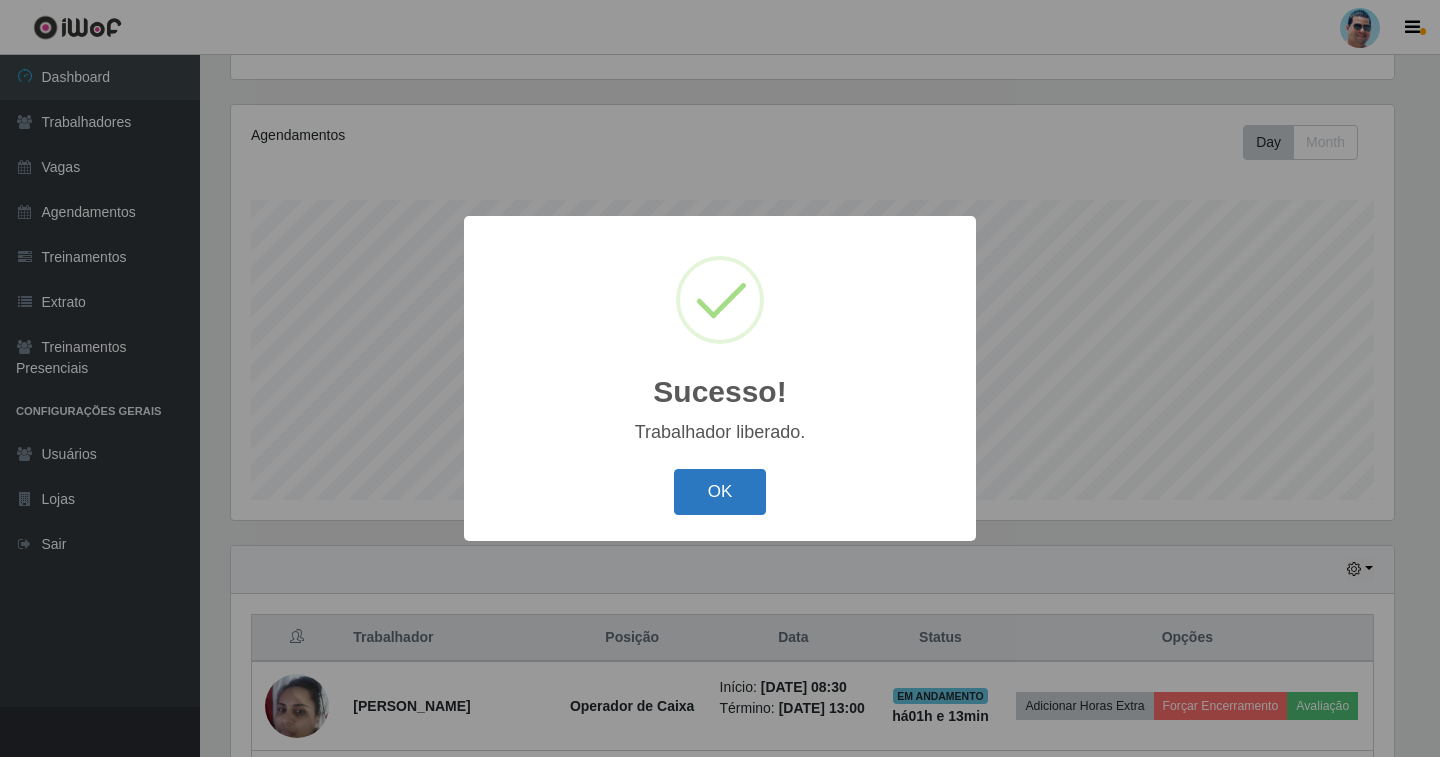 click on "OK" at bounding box center [720, 492] 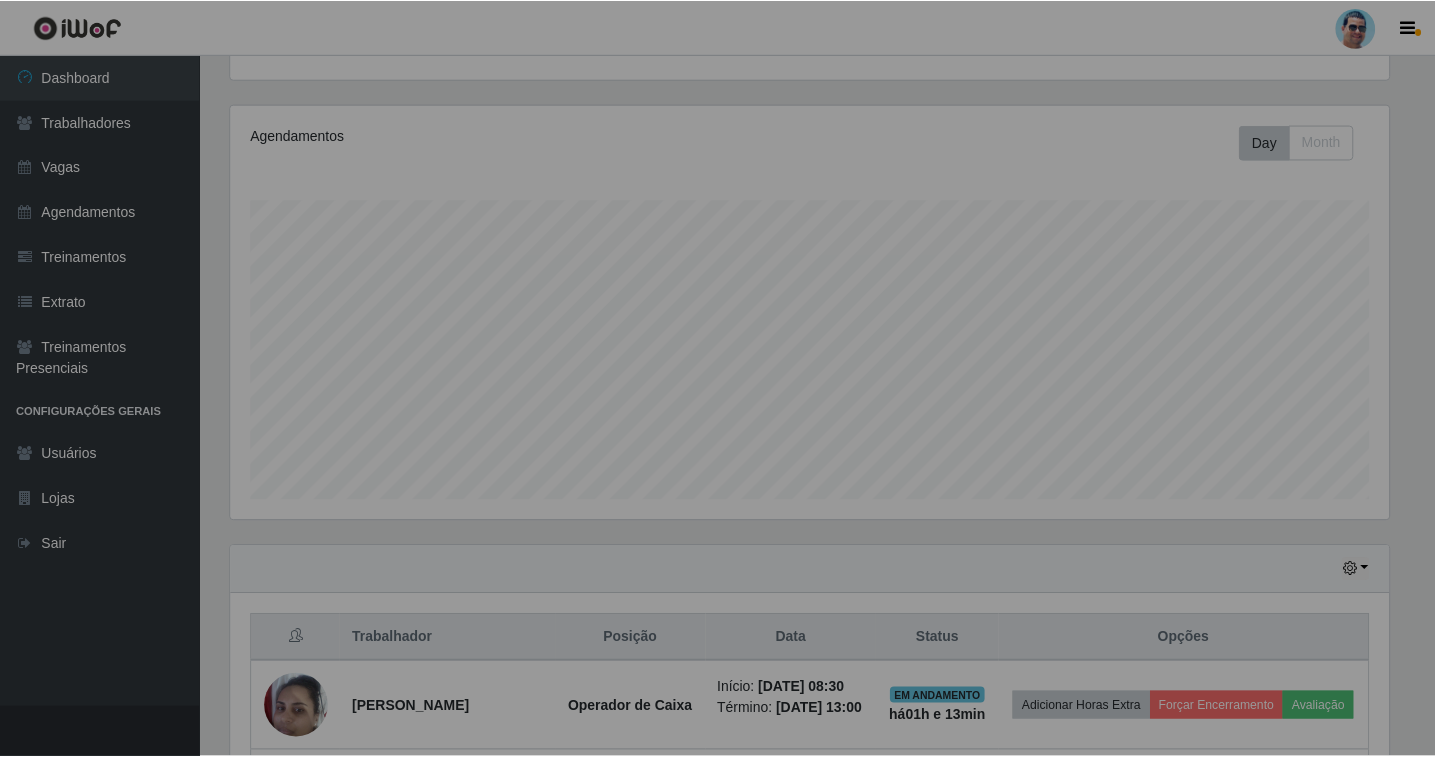 scroll, scrollTop: 999585, scrollLeft: 998827, axis: both 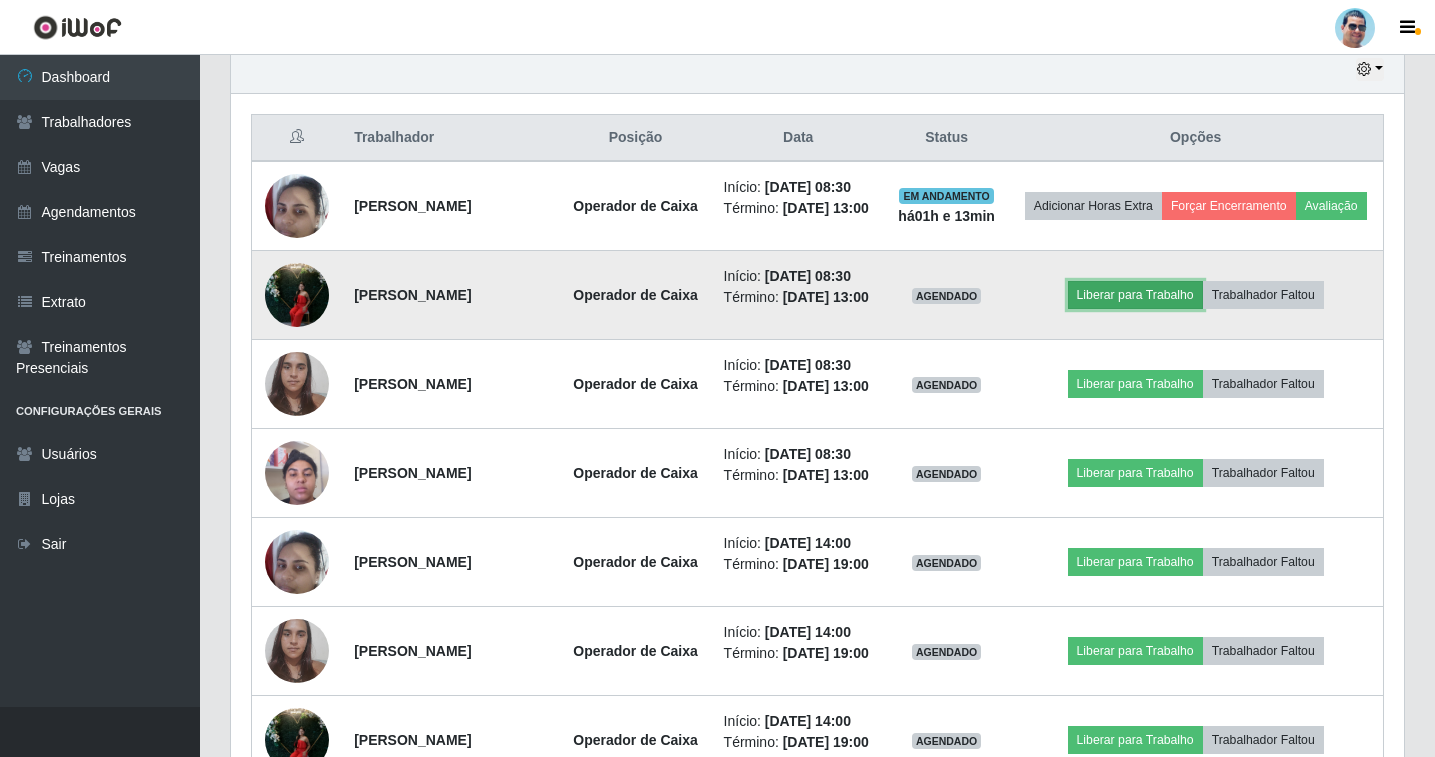 click on "Liberar para Trabalho" at bounding box center [1135, 295] 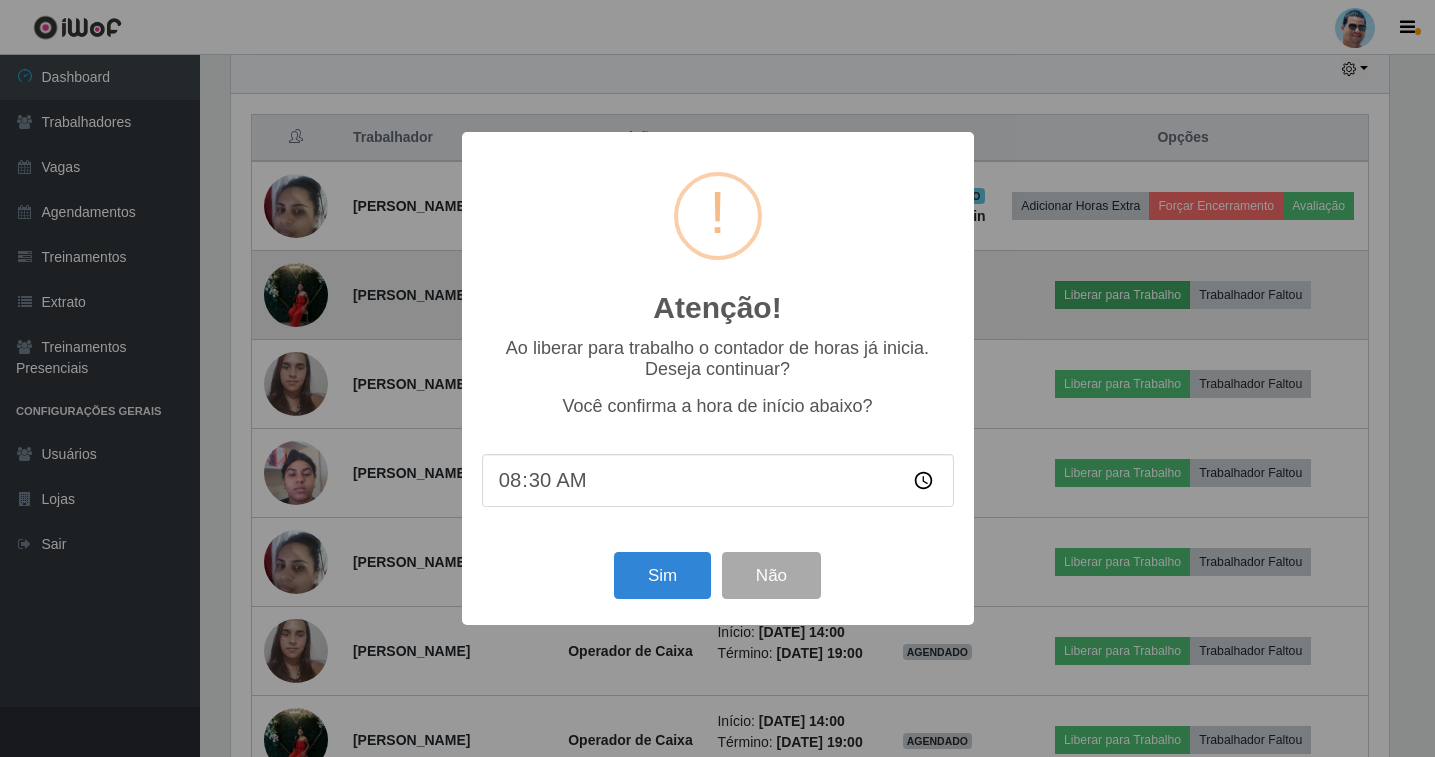 scroll, scrollTop: 999585, scrollLeft: 998837, axis: both 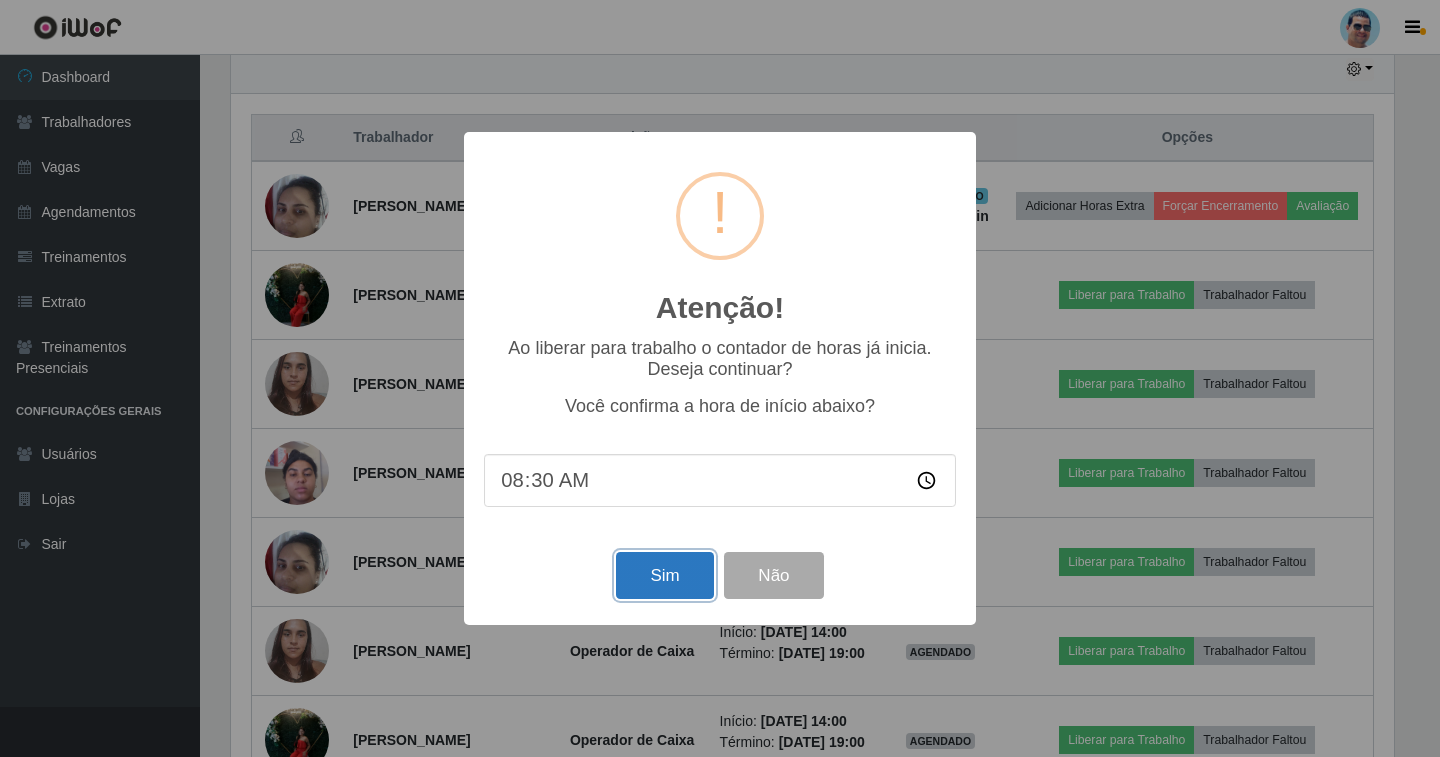 click on "Sim" at bounding box center (664, 575) 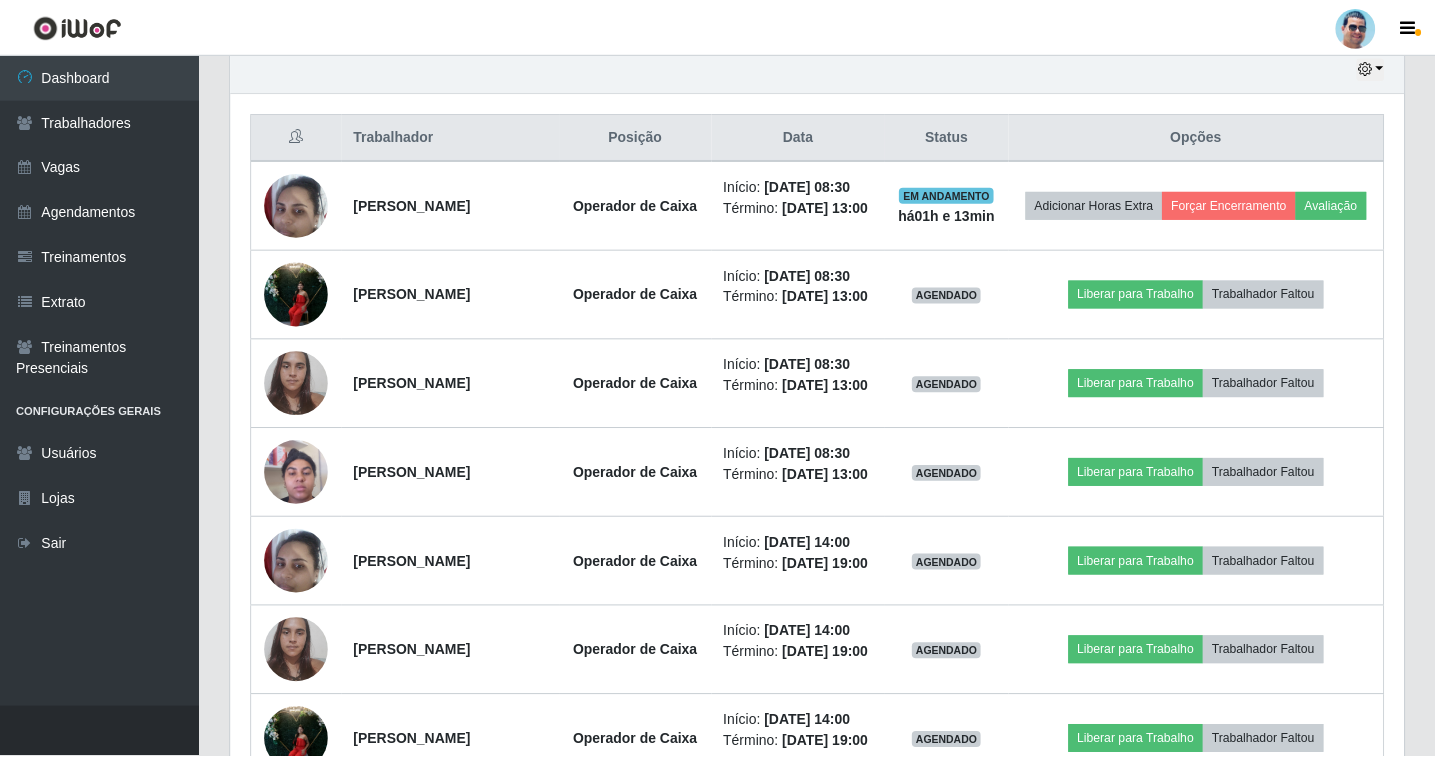 scroll, scrollTop: 999585, scrollLeft: 998827, axis: both 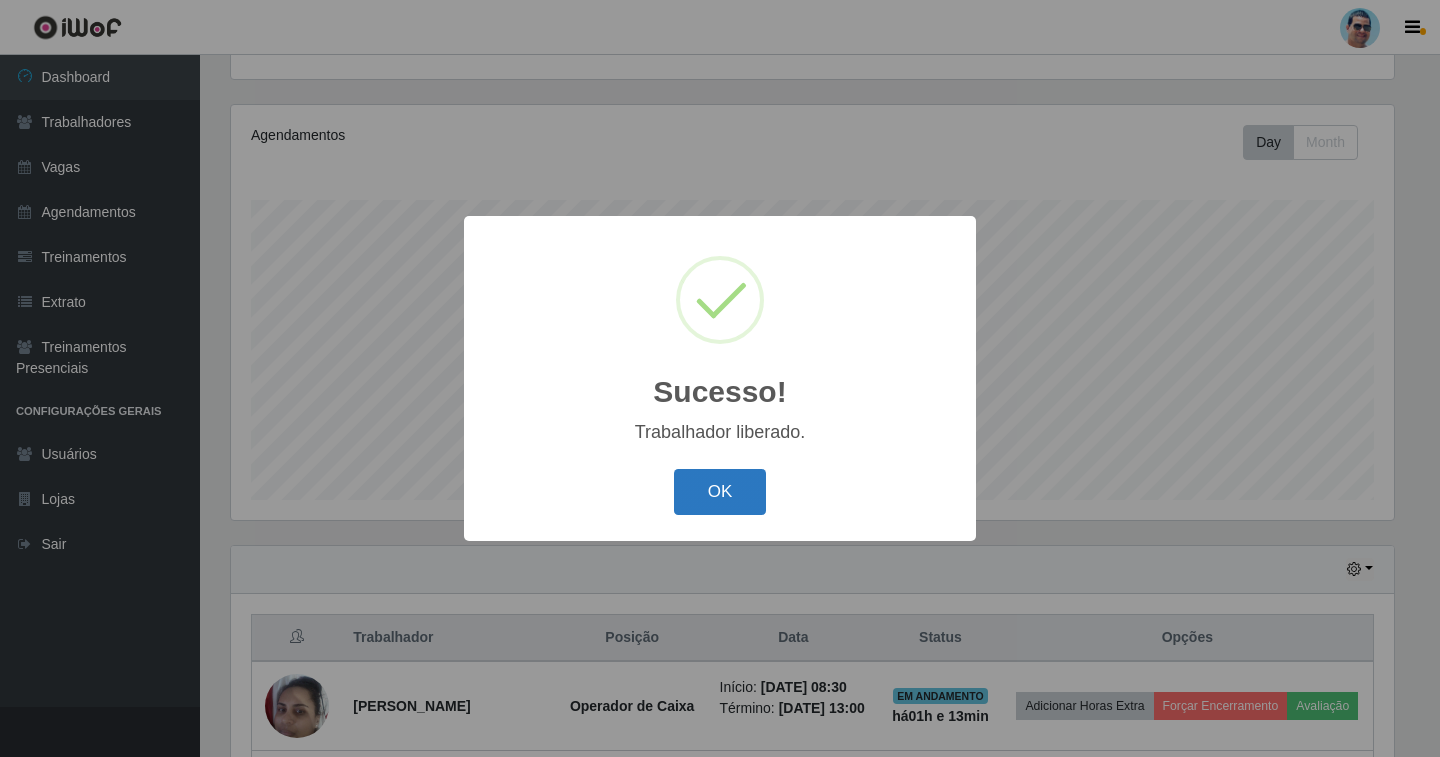 click on "OK" at bounding box center (720, 492) 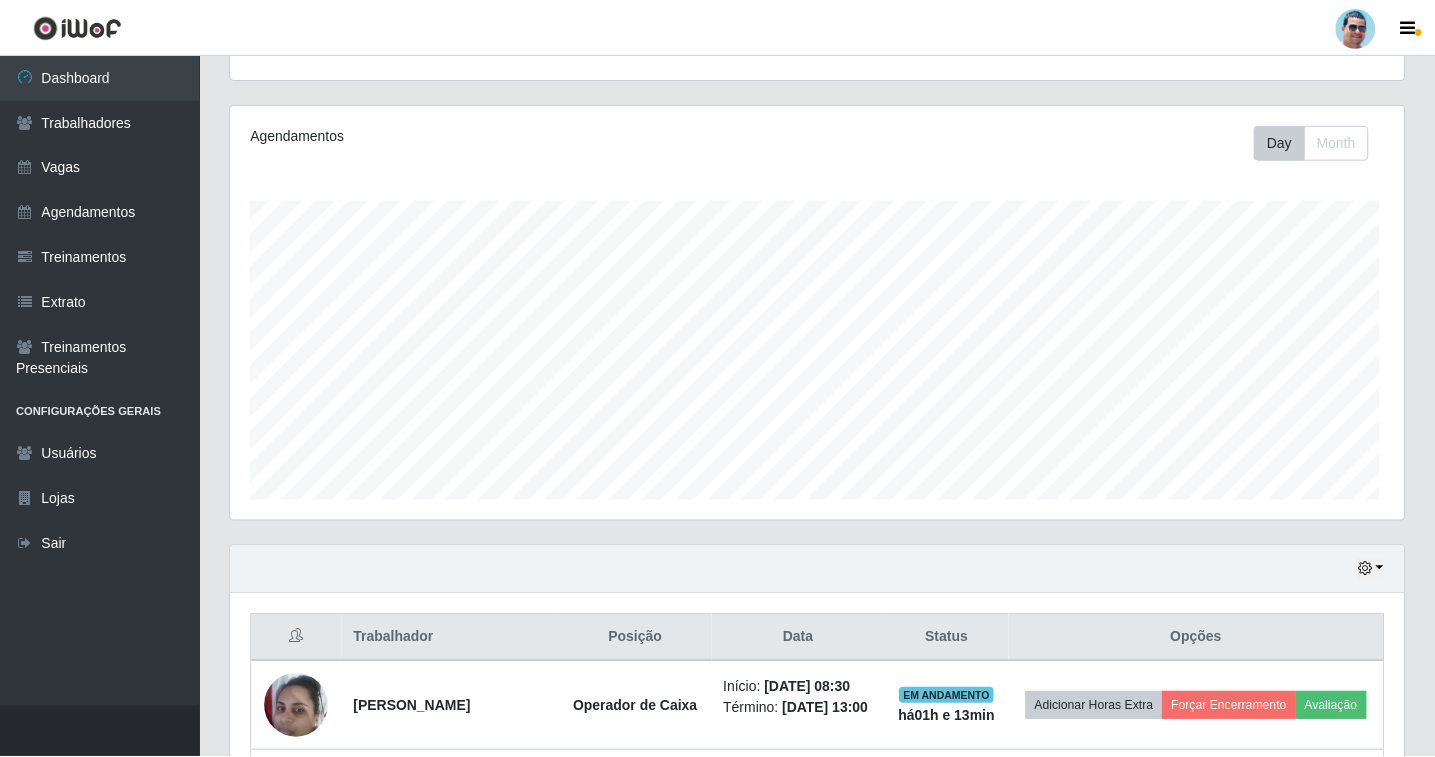 scroll, scrollTop: 999585, scrollLeft: 998827, axis: both 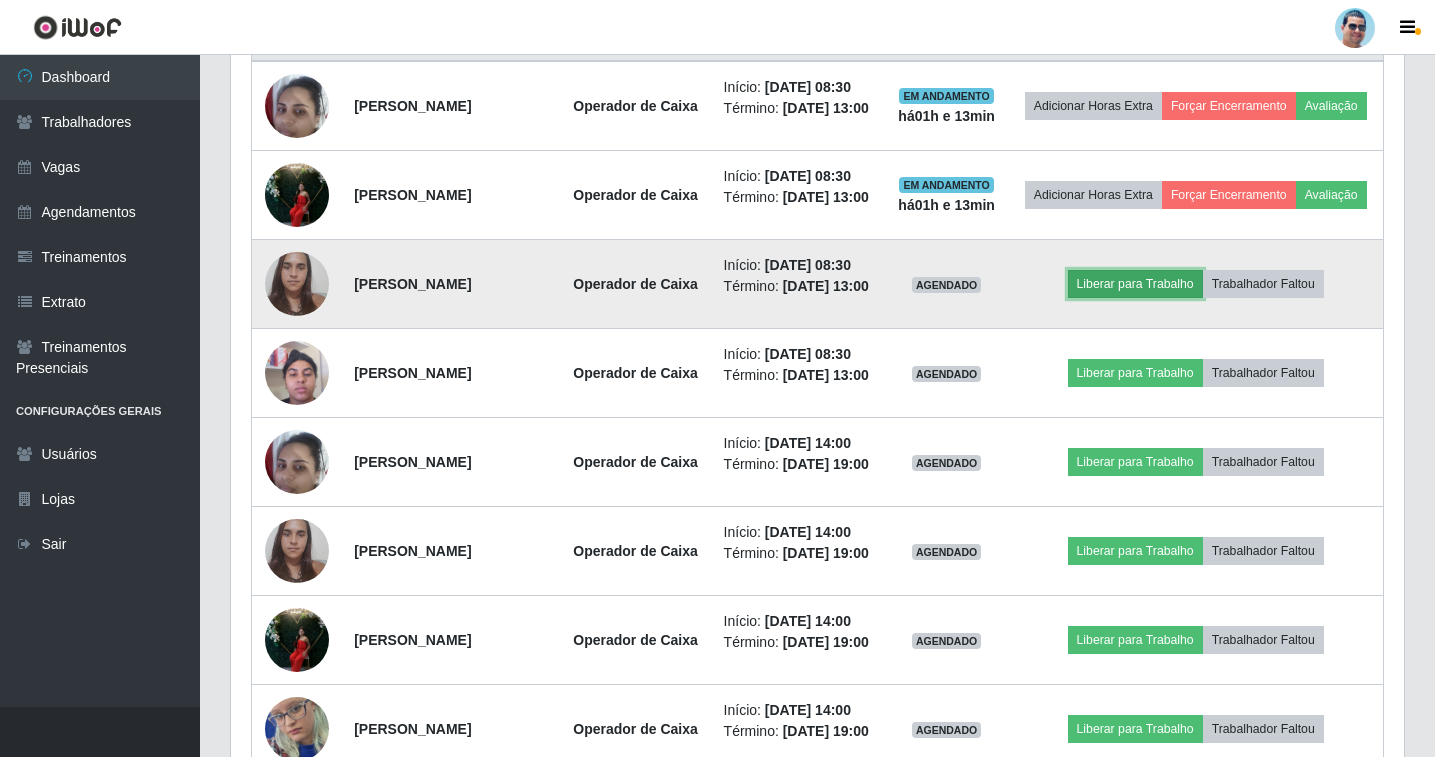 click on "Liberar para Trabalho" at bounding box center [1135, 284] 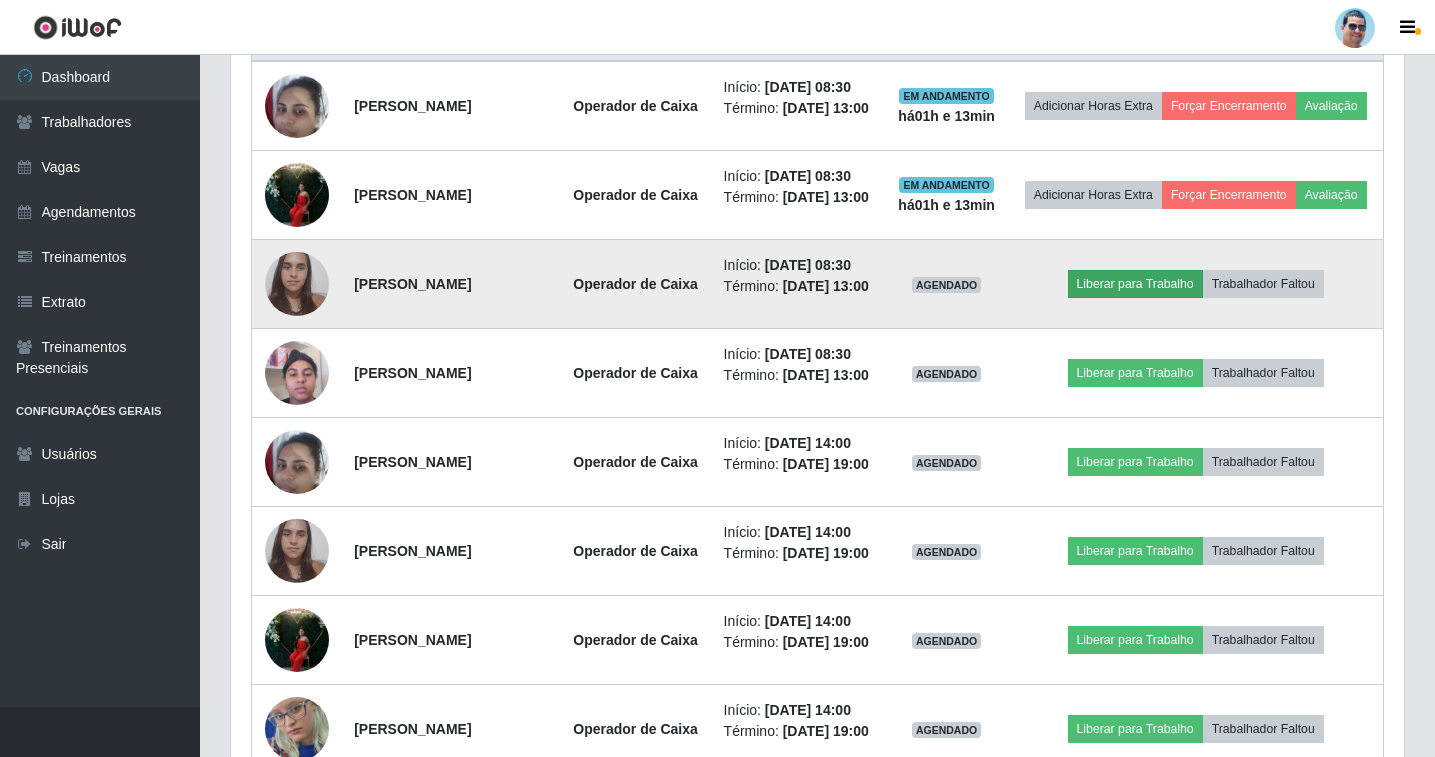 scroll, scrollTop: 999585, scrollLeft: 998837, axis: both 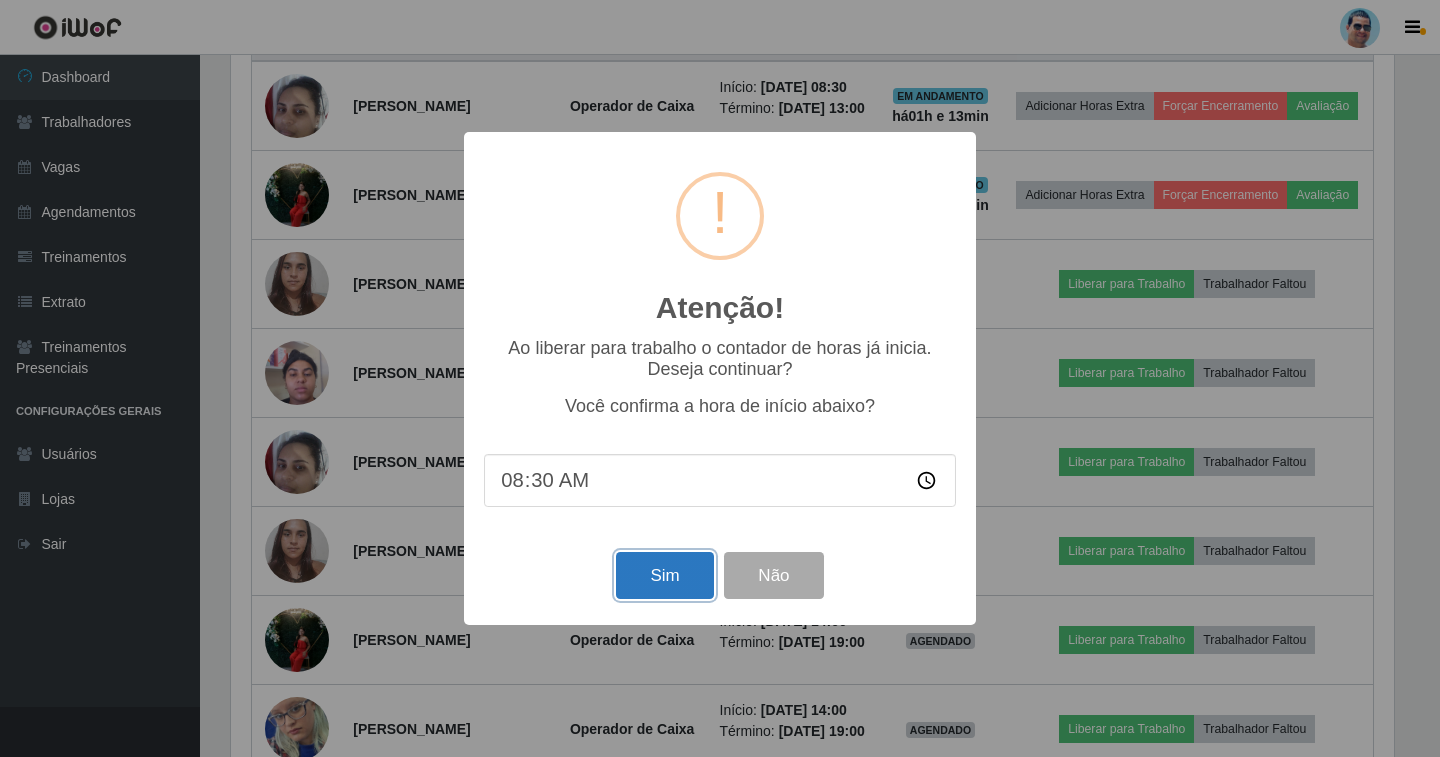 click on "Sim" at bounding box center [664, 575] 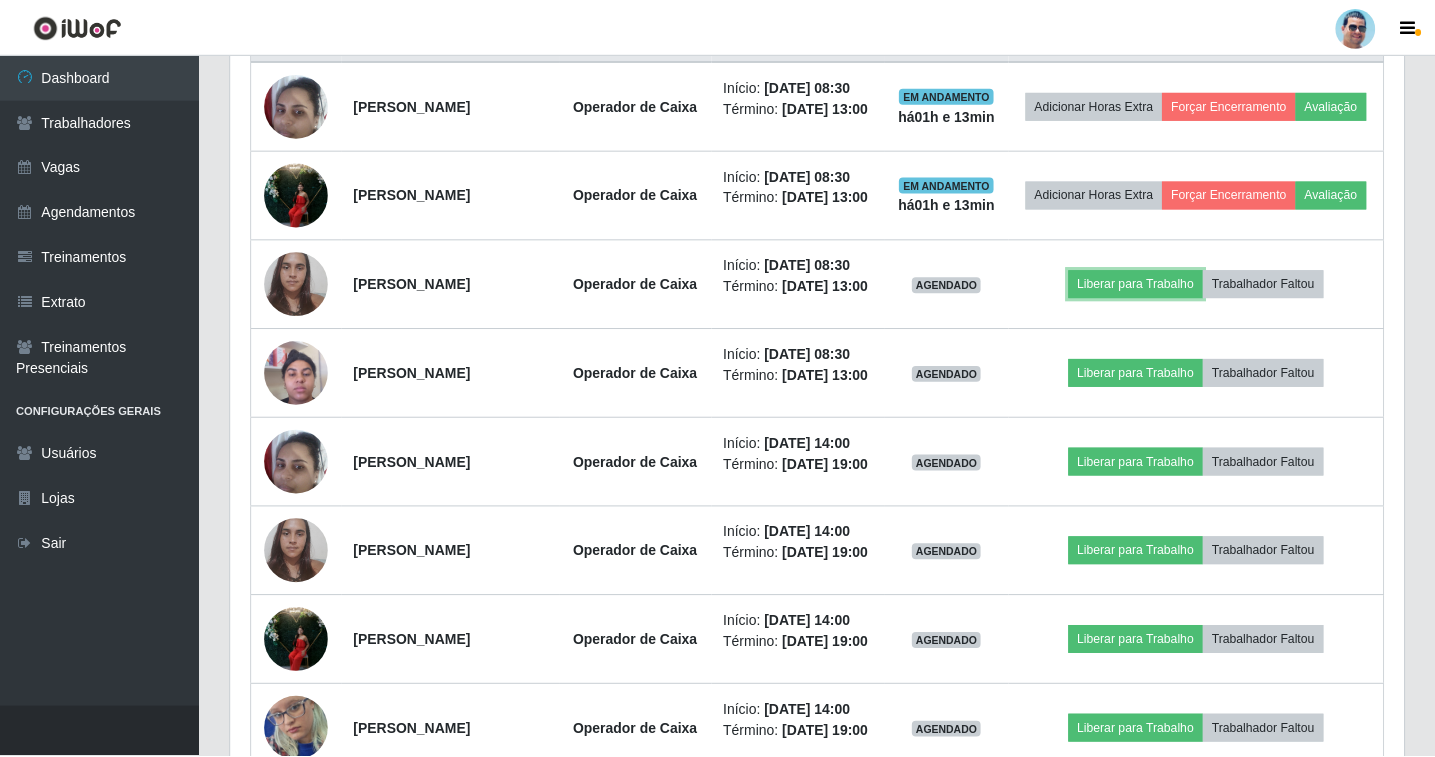 scroll, scrollTop: 999585, scrollLeft: 998827, axis: both 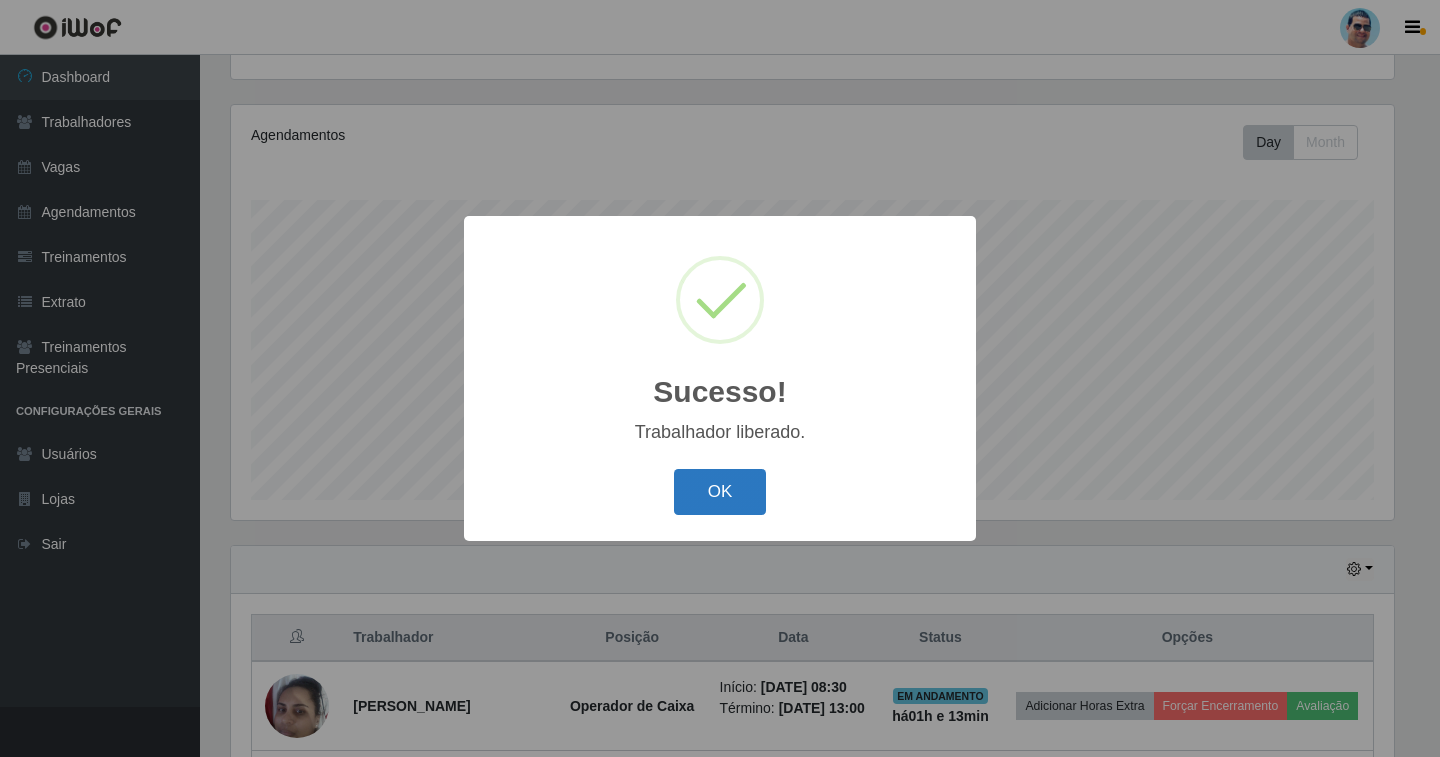 click on "OK" at bounding box center [720, 492] 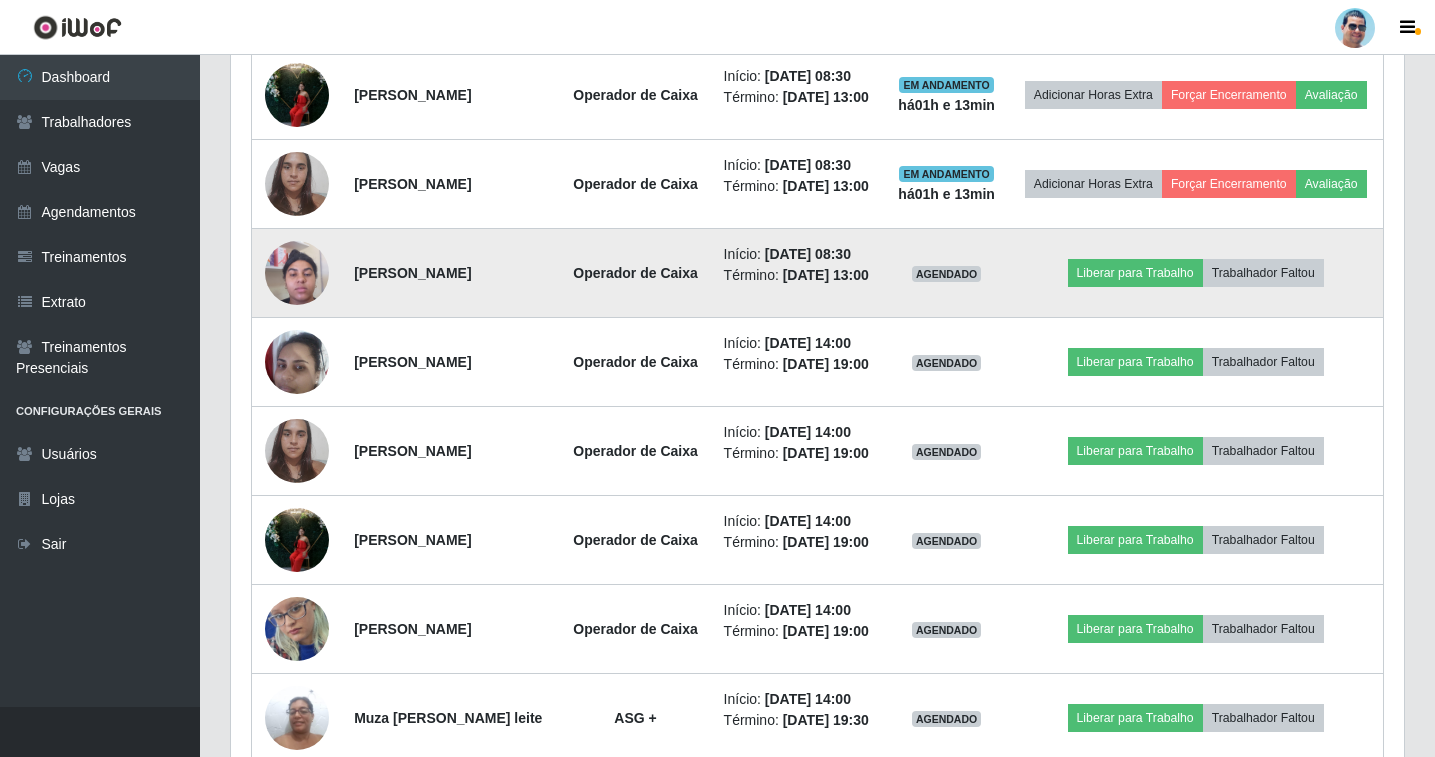 click at bounding box center [297, 272] 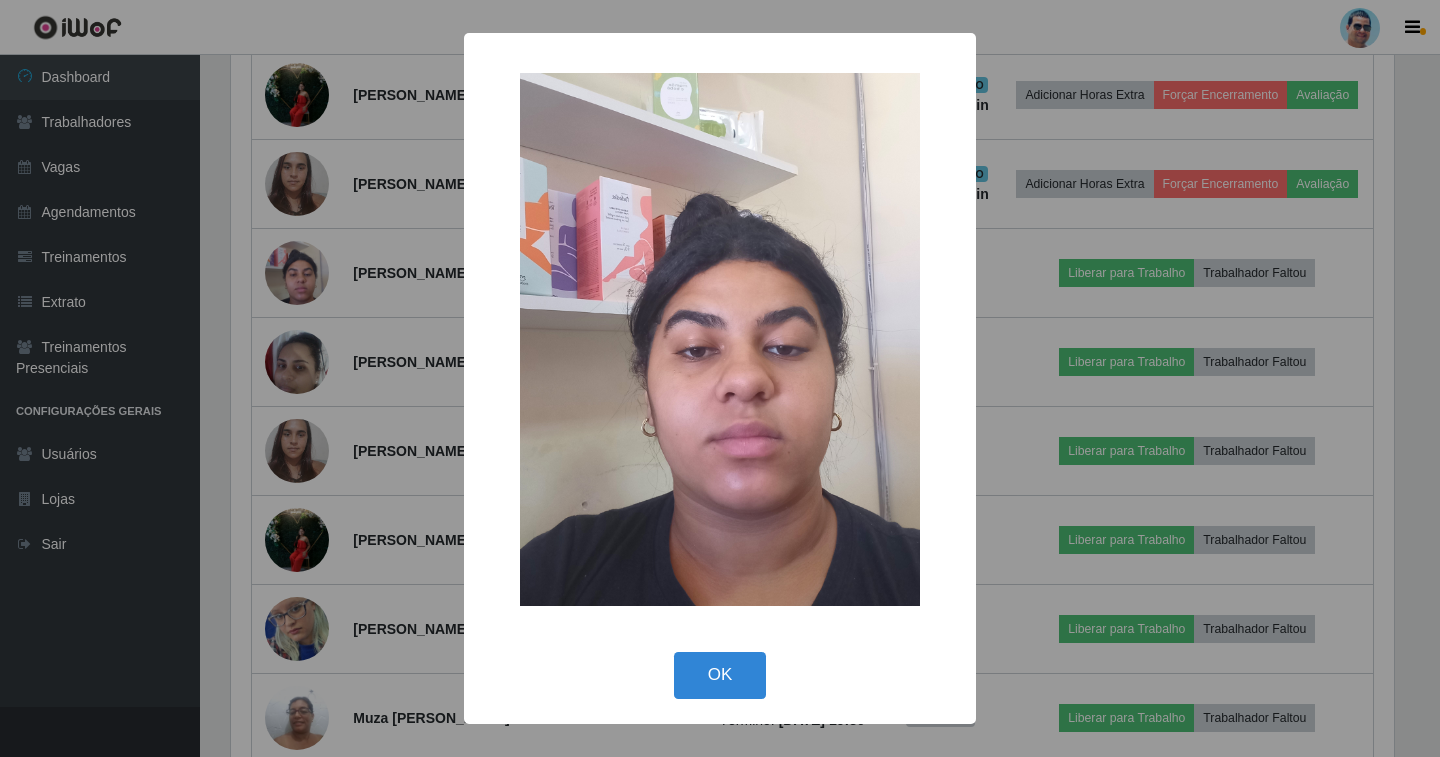 click at bounding box center (720, 339) 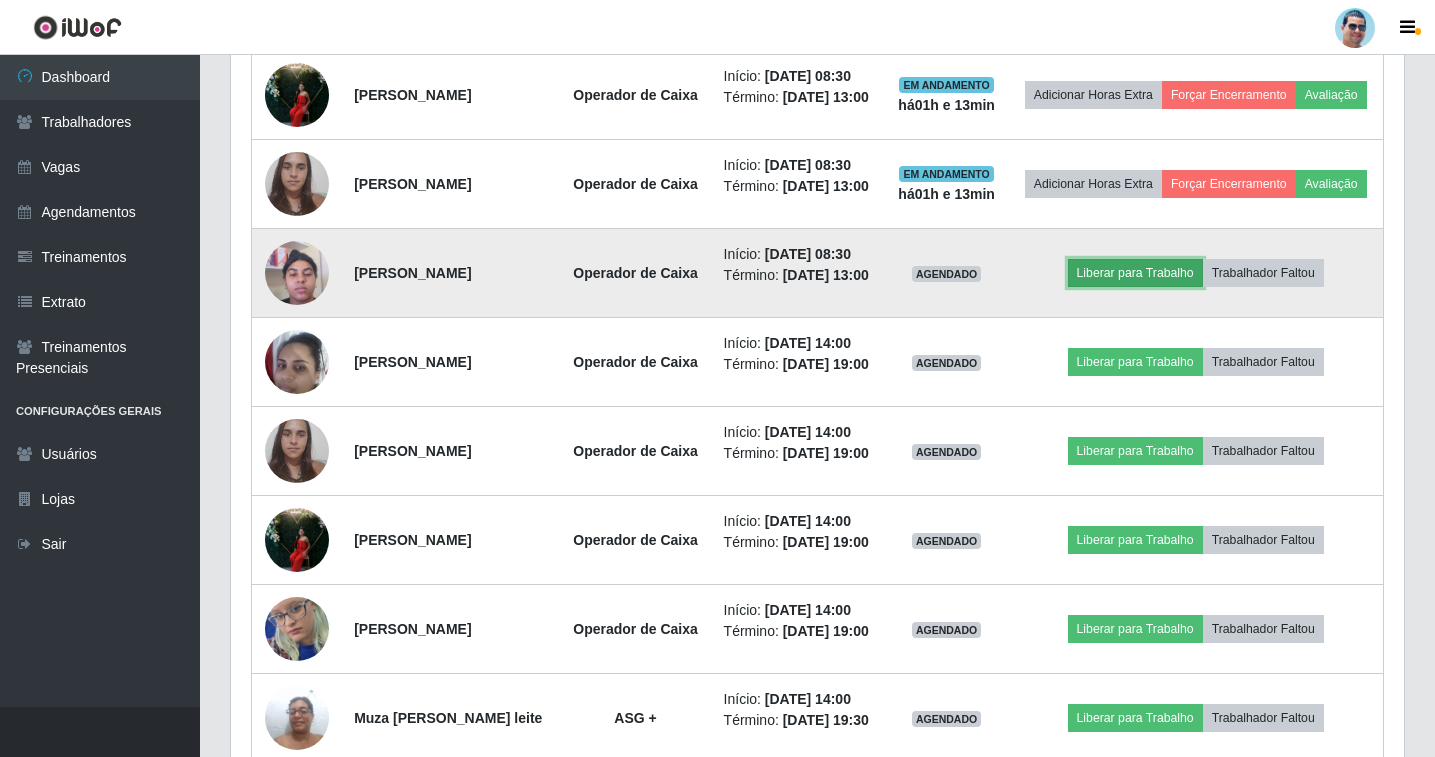 click on "Liberar para Trabalho" at bounding box center (1135, 273) 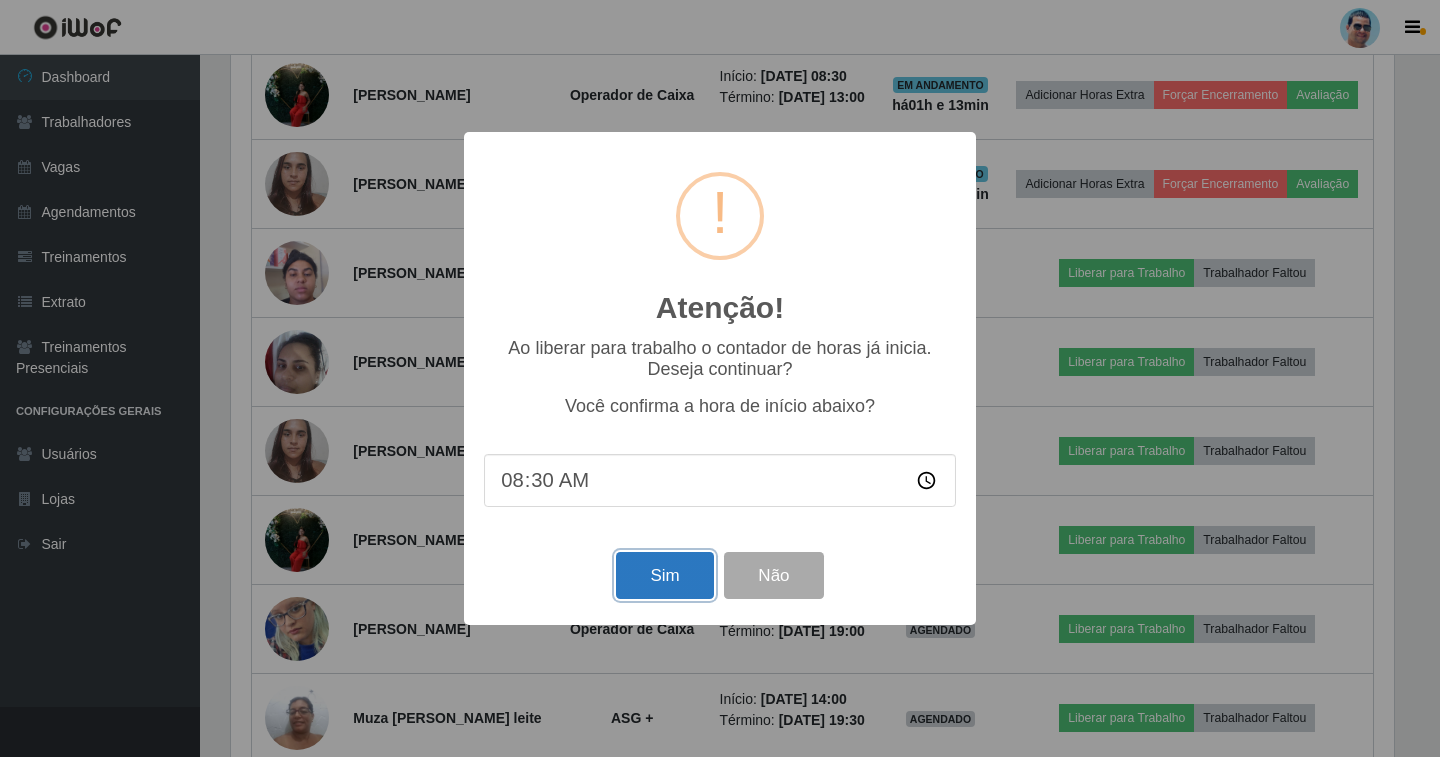 click on "Sim" at bounding box center [664, 575] 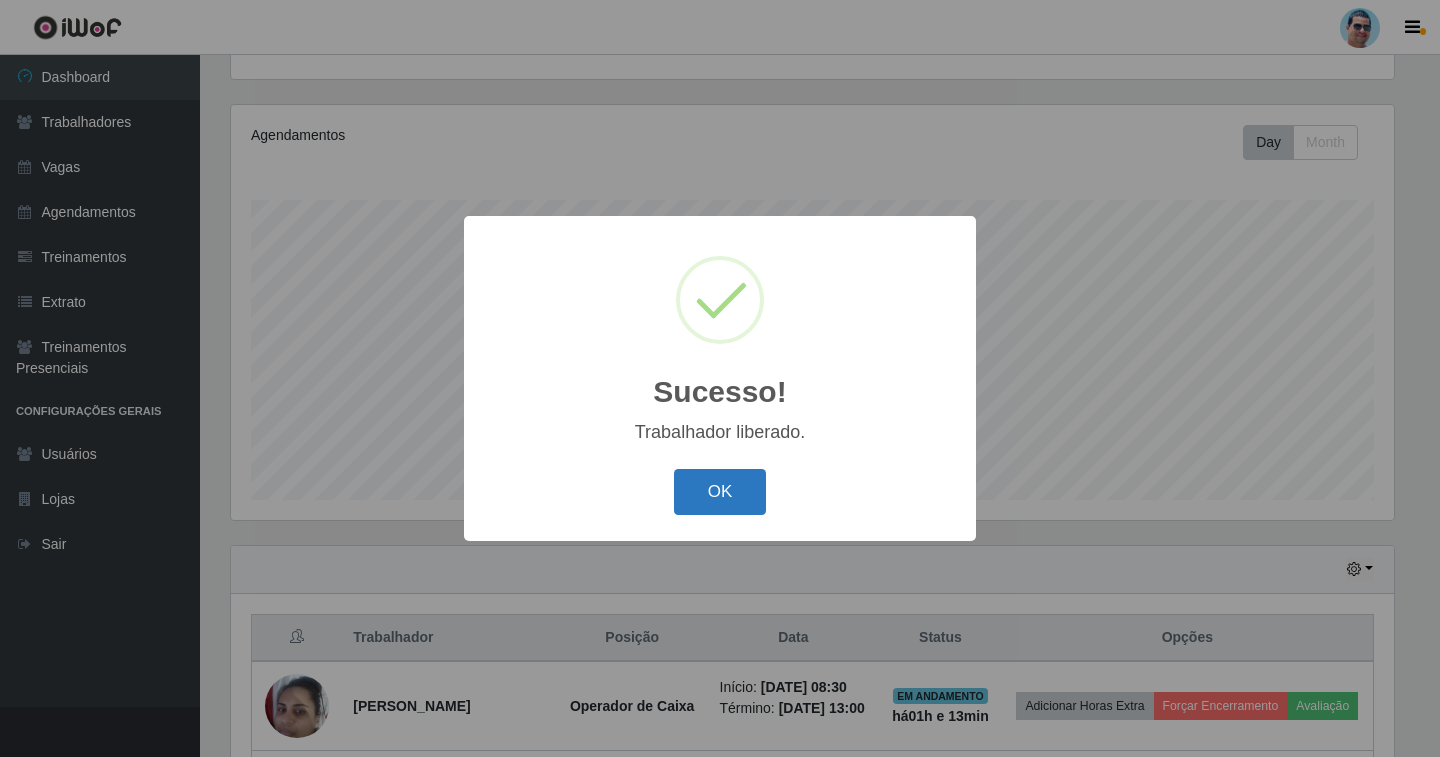 click on "OK" at bounding box center [720, 492] 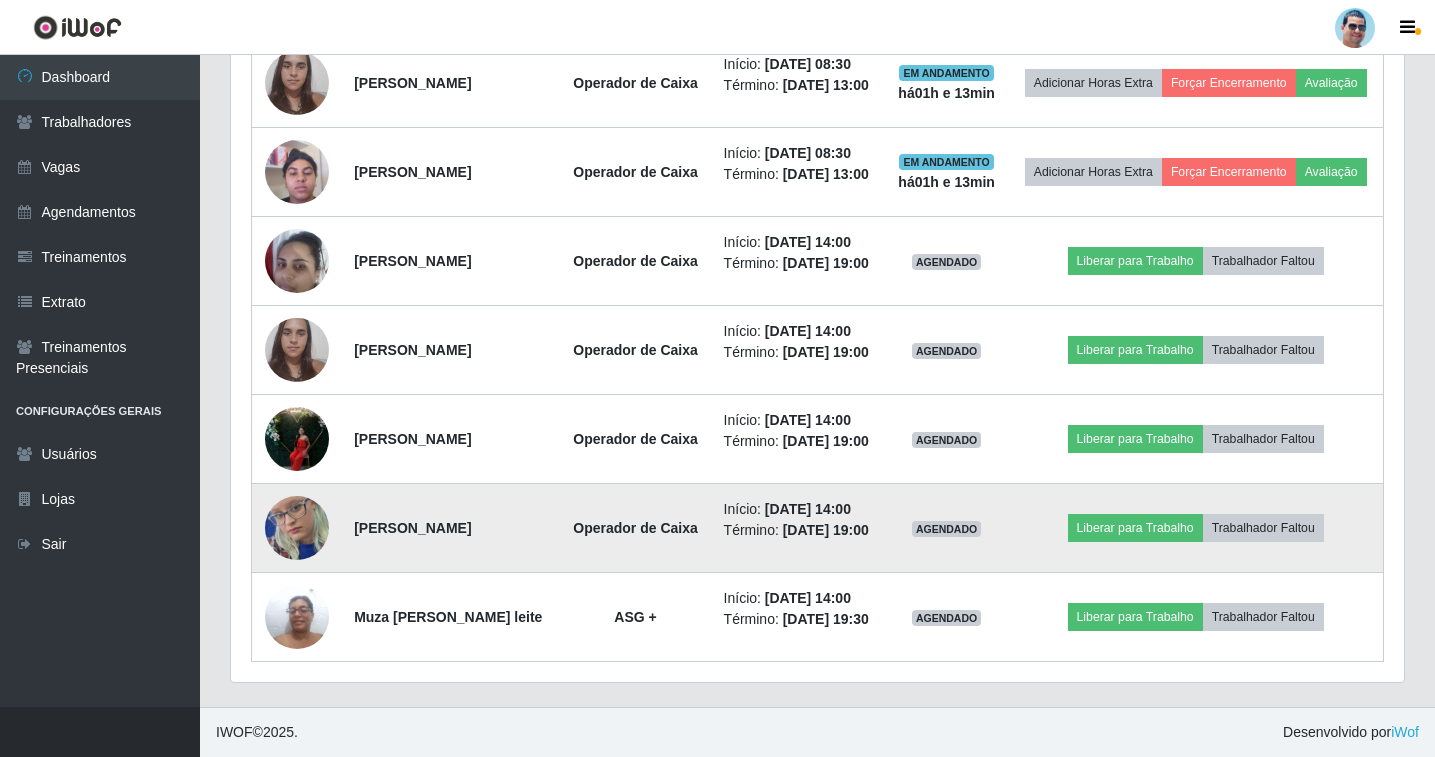 click at bounding box center (297, 528) 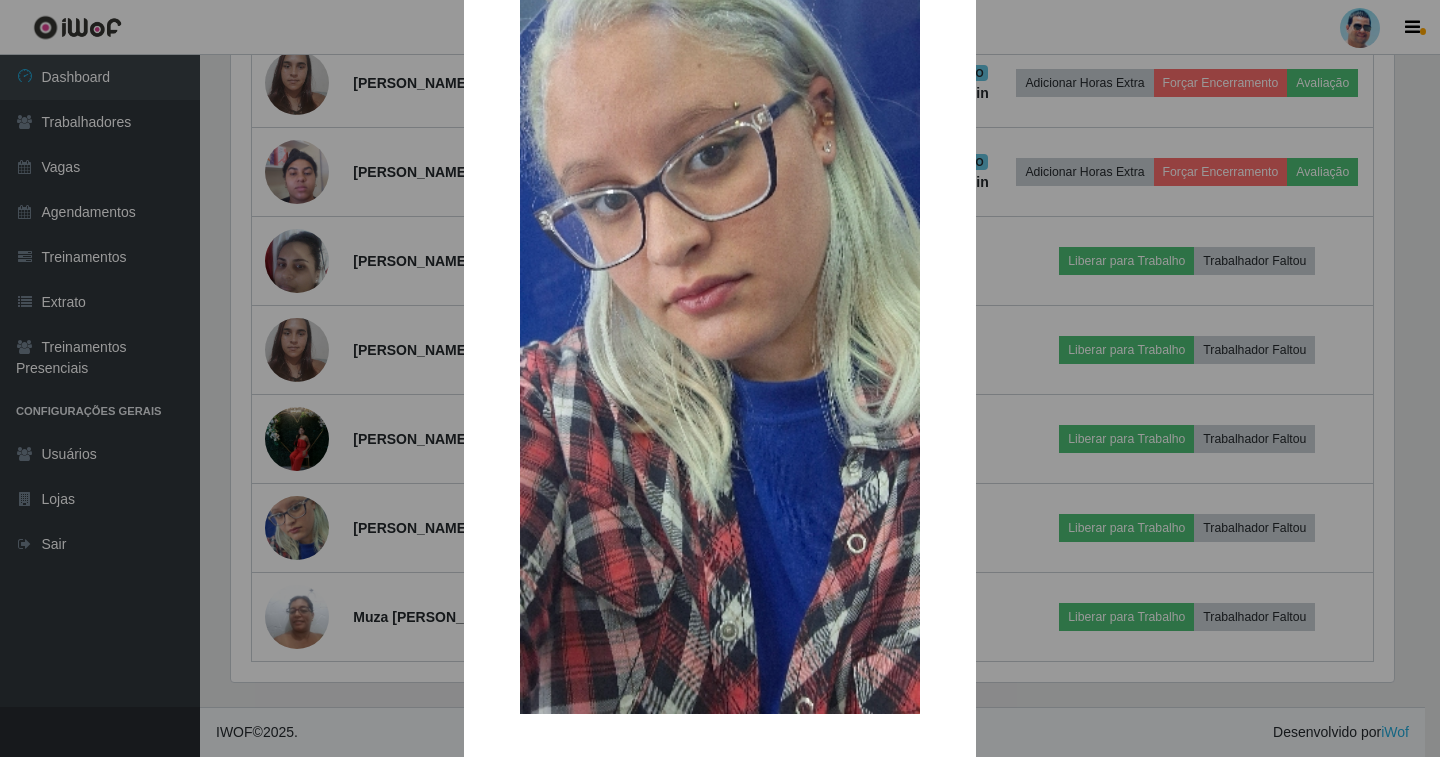 click on "× OK Cancel" at bounding box center [720, 378] 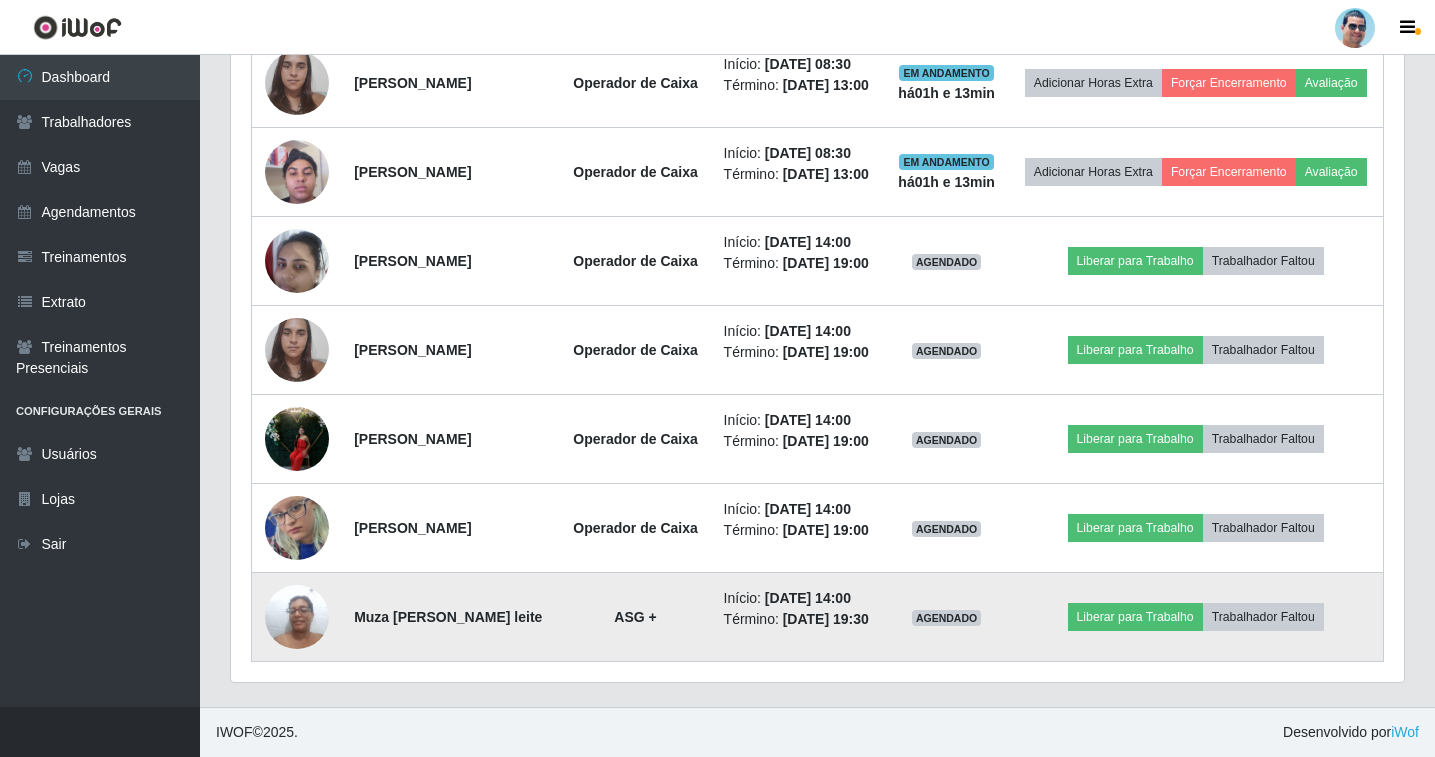click at bounding box center [297, 616] 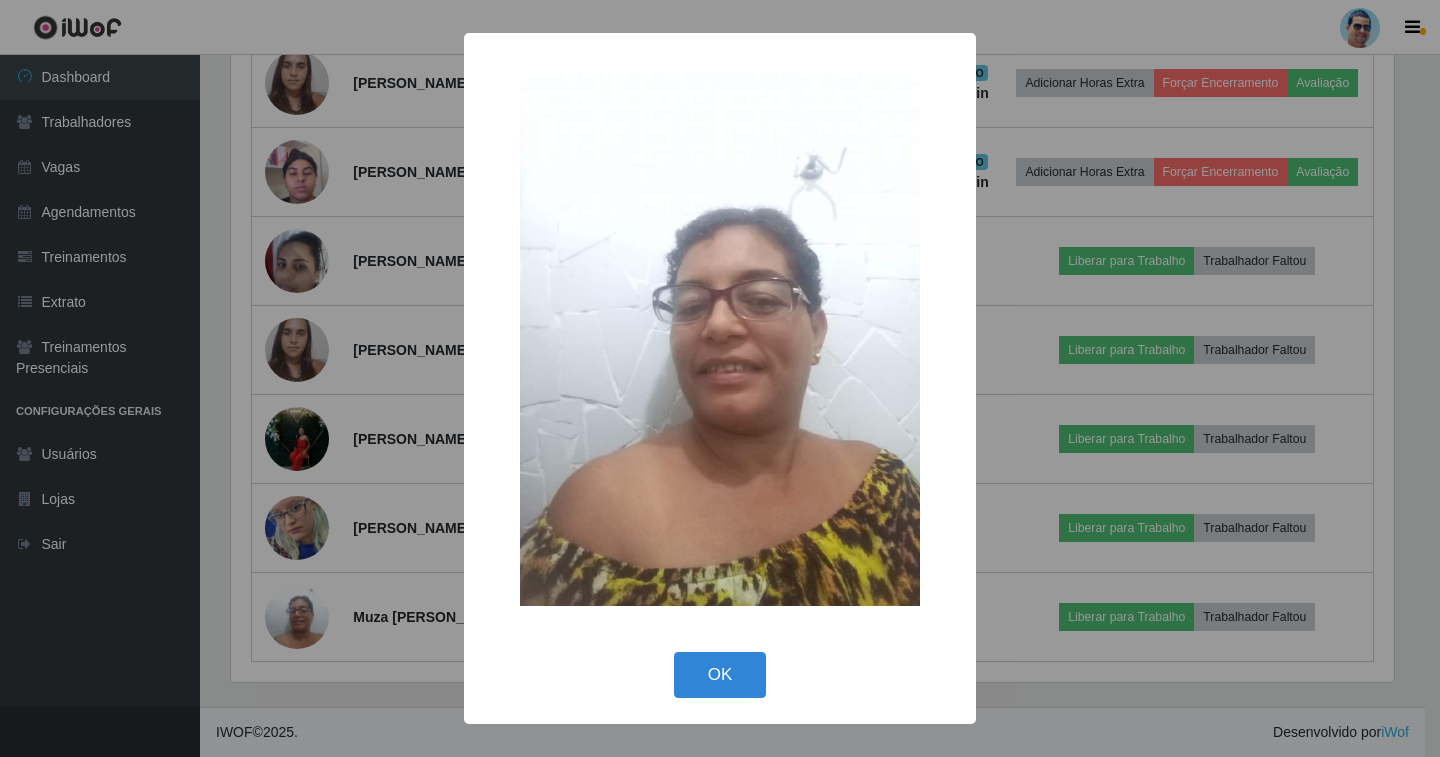 click on "× OK Cancel" at bounding box center [720, 378] 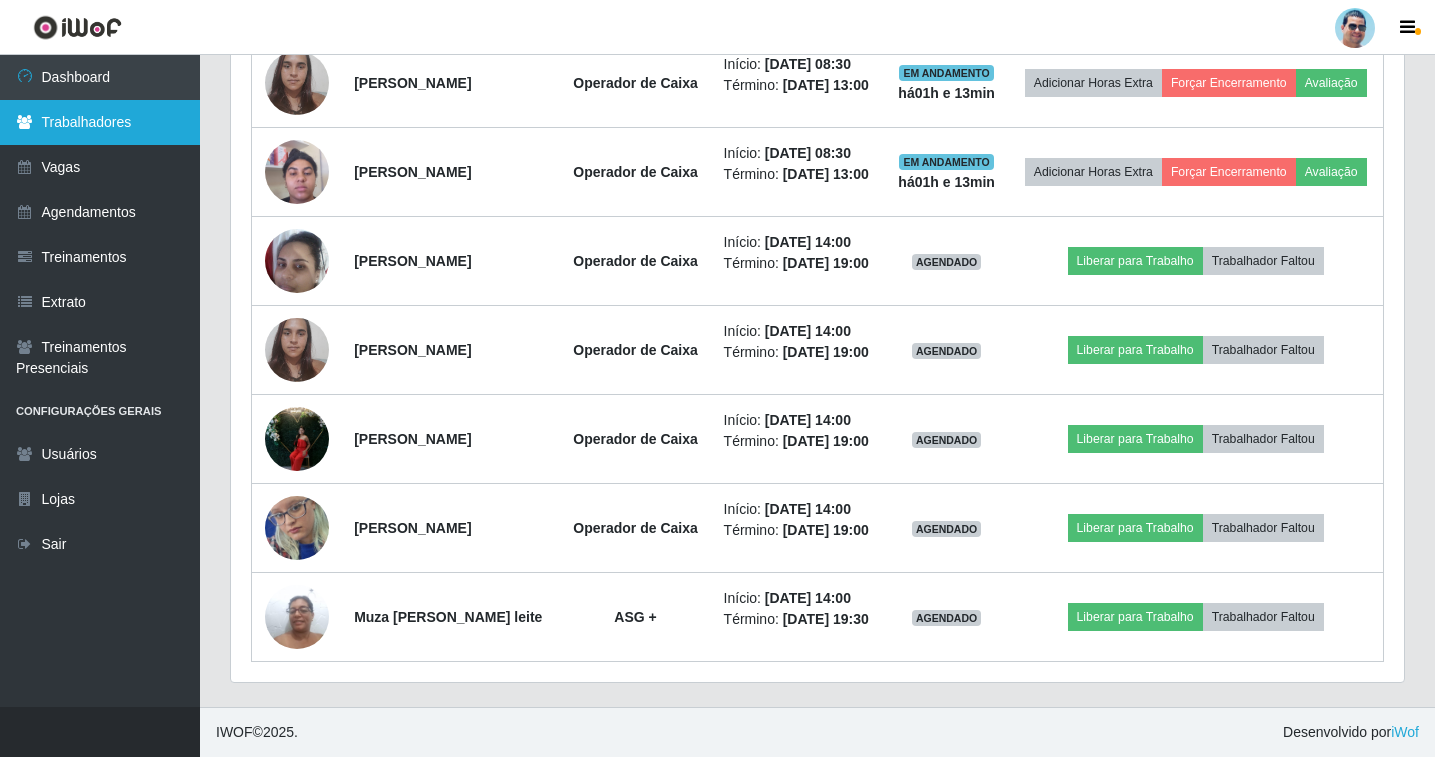 click on "Trabalhadores" at bounding box center (100, 122) 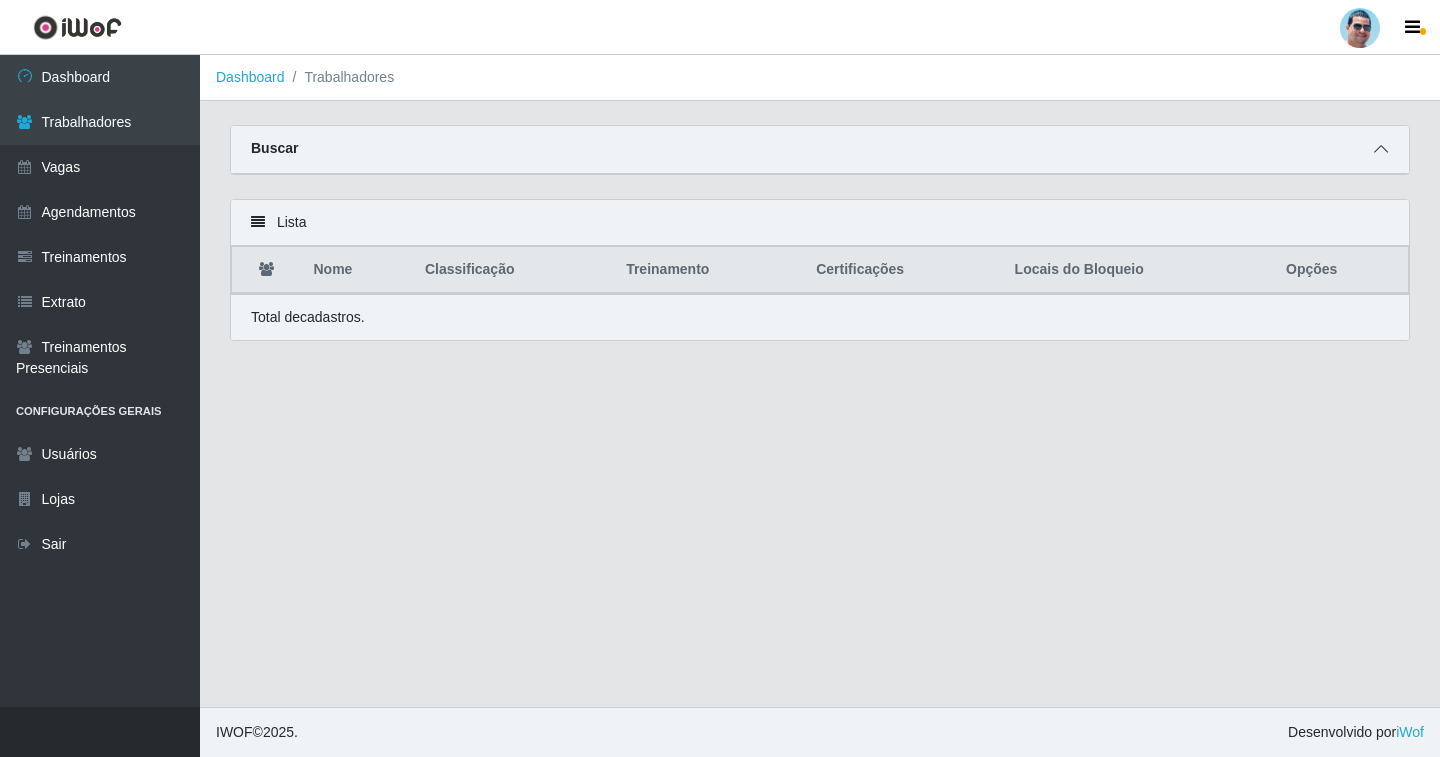 click at bounding box center [1381, 149] 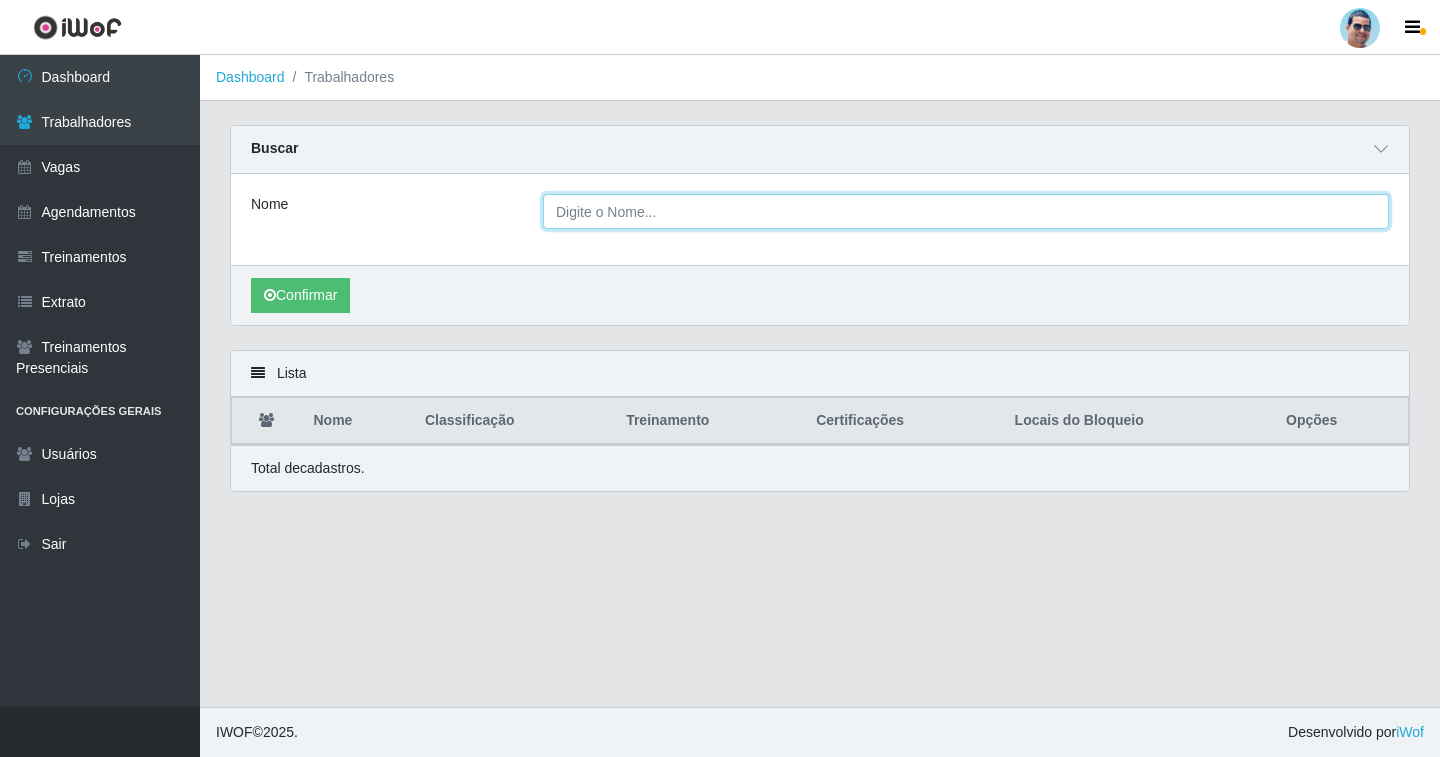click on "Nome" at bounding box center [966, 211] 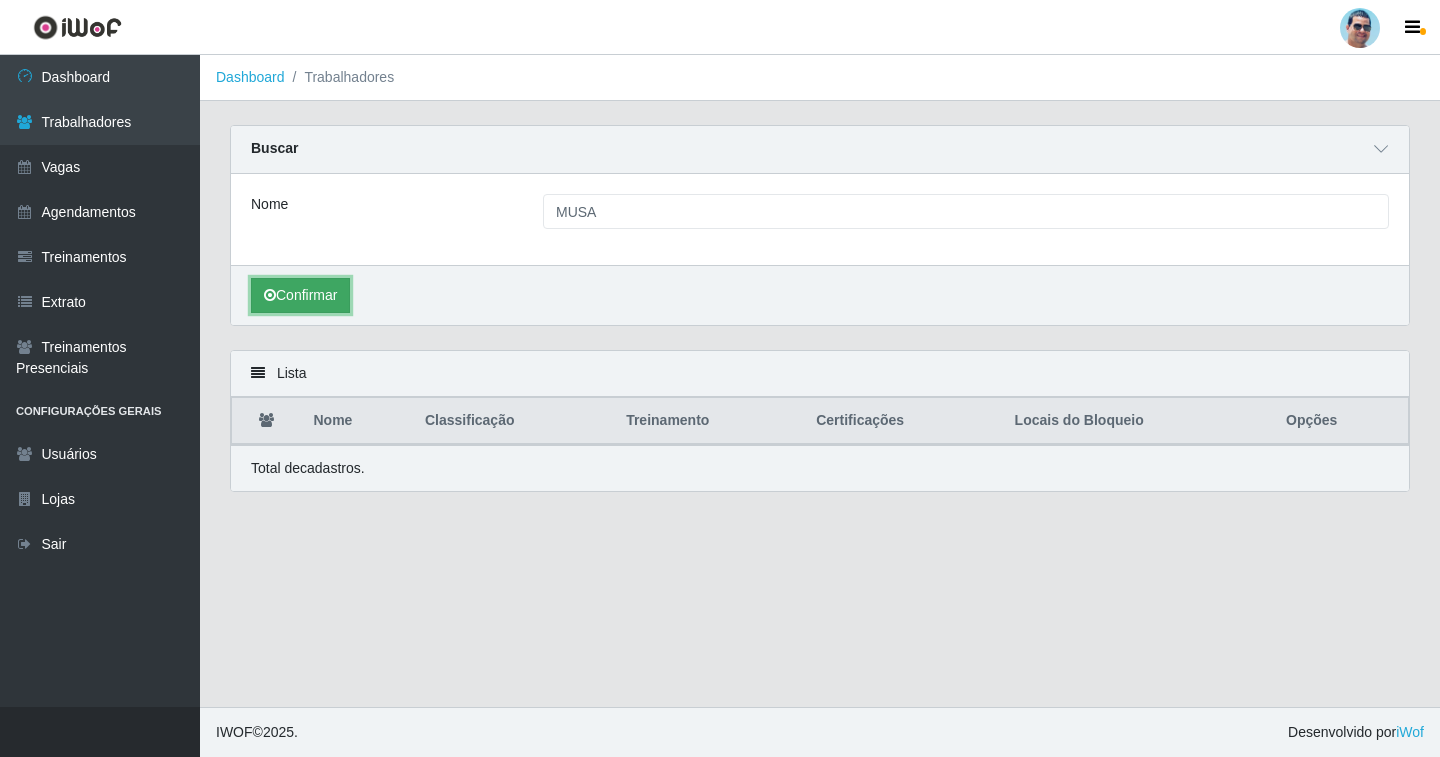 click on "Confirmar" at bounding box center [300, 295] 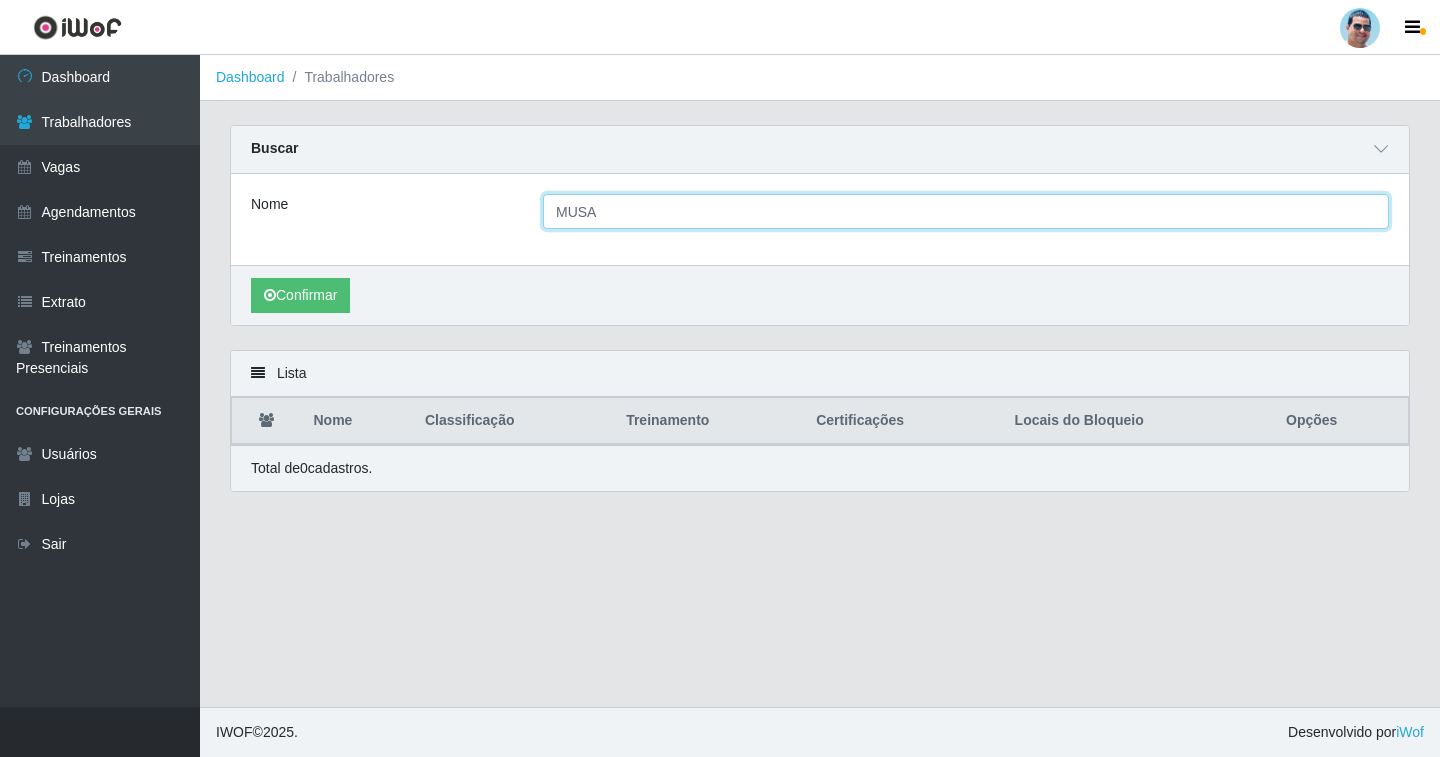 click on "MUSA" at bounding box center (966, 211) 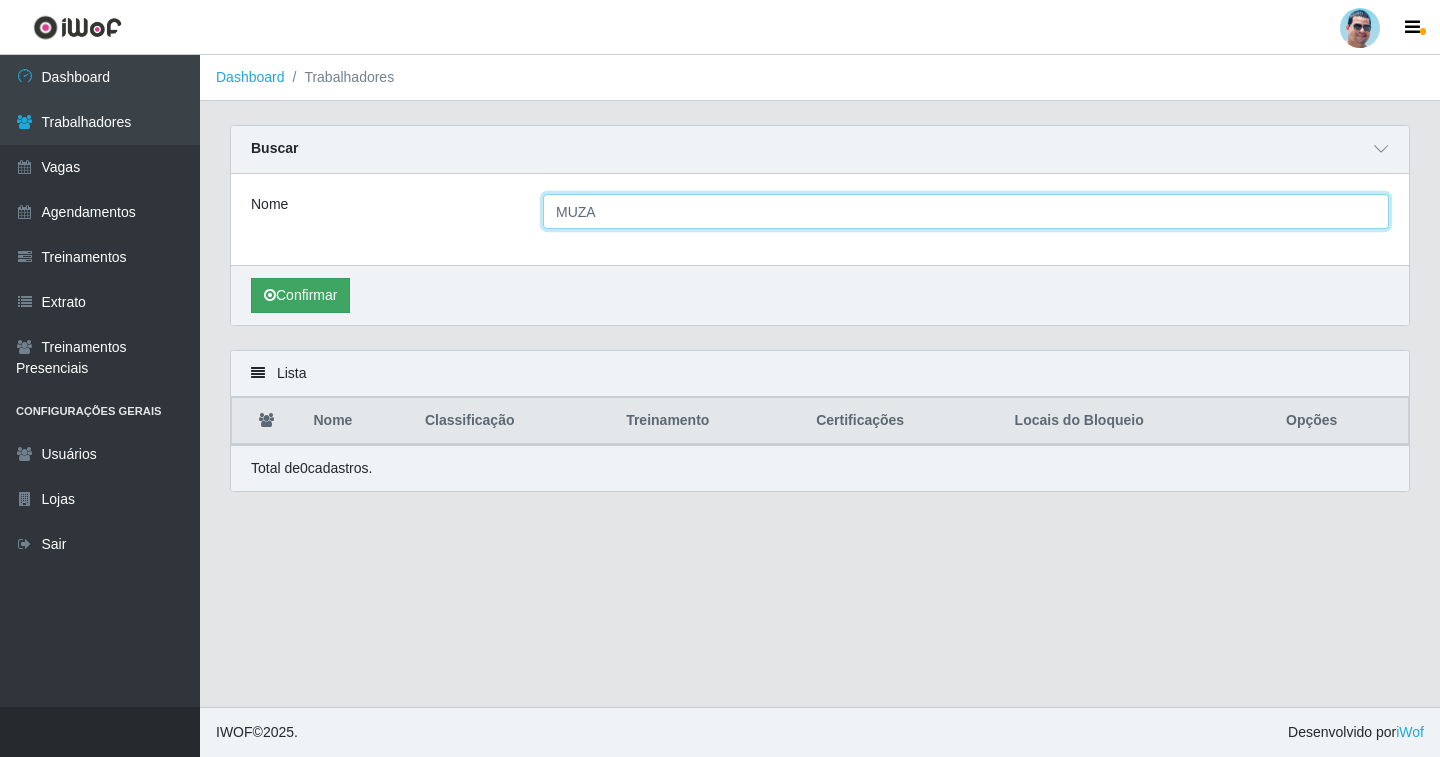 type on "MUZA" 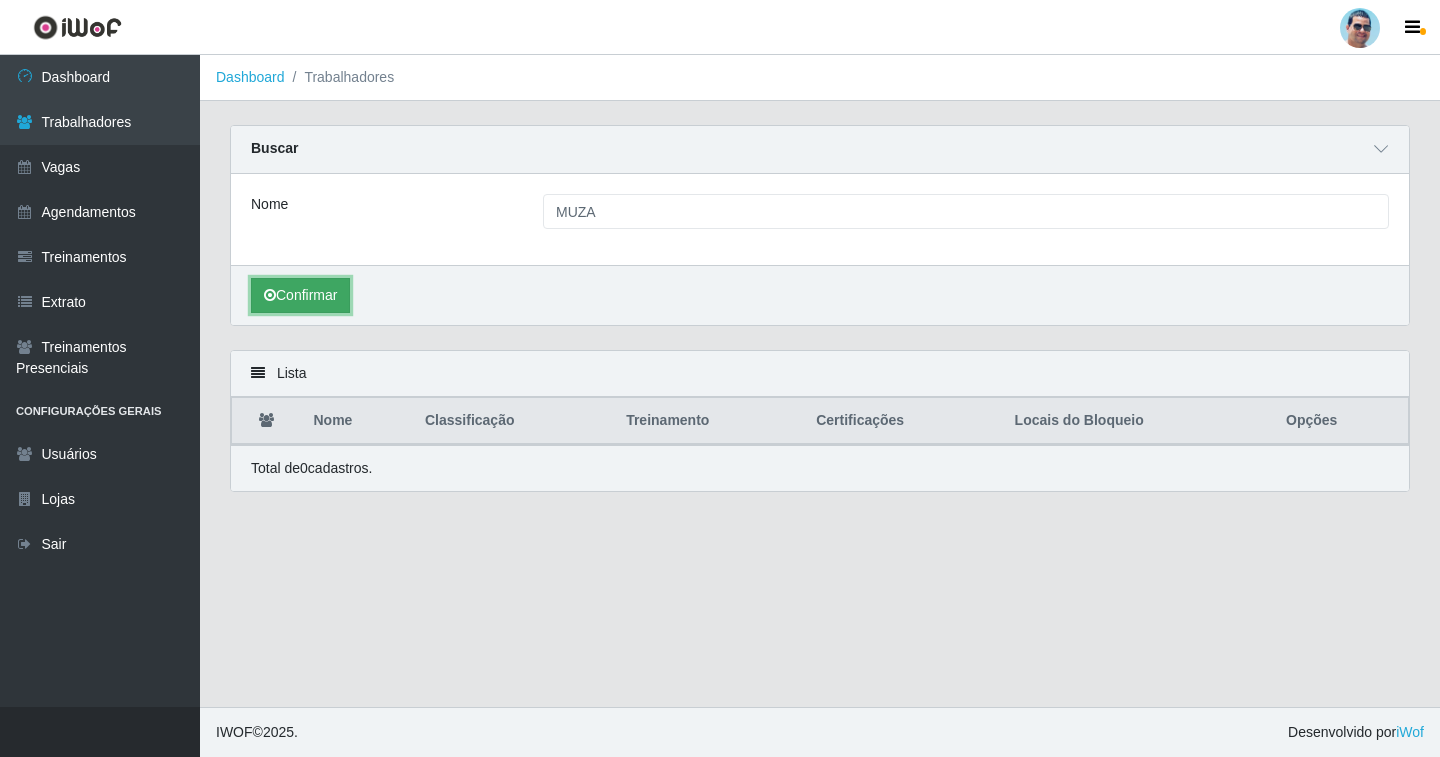 click on "Confirmar" at bounding box center (300, 295) 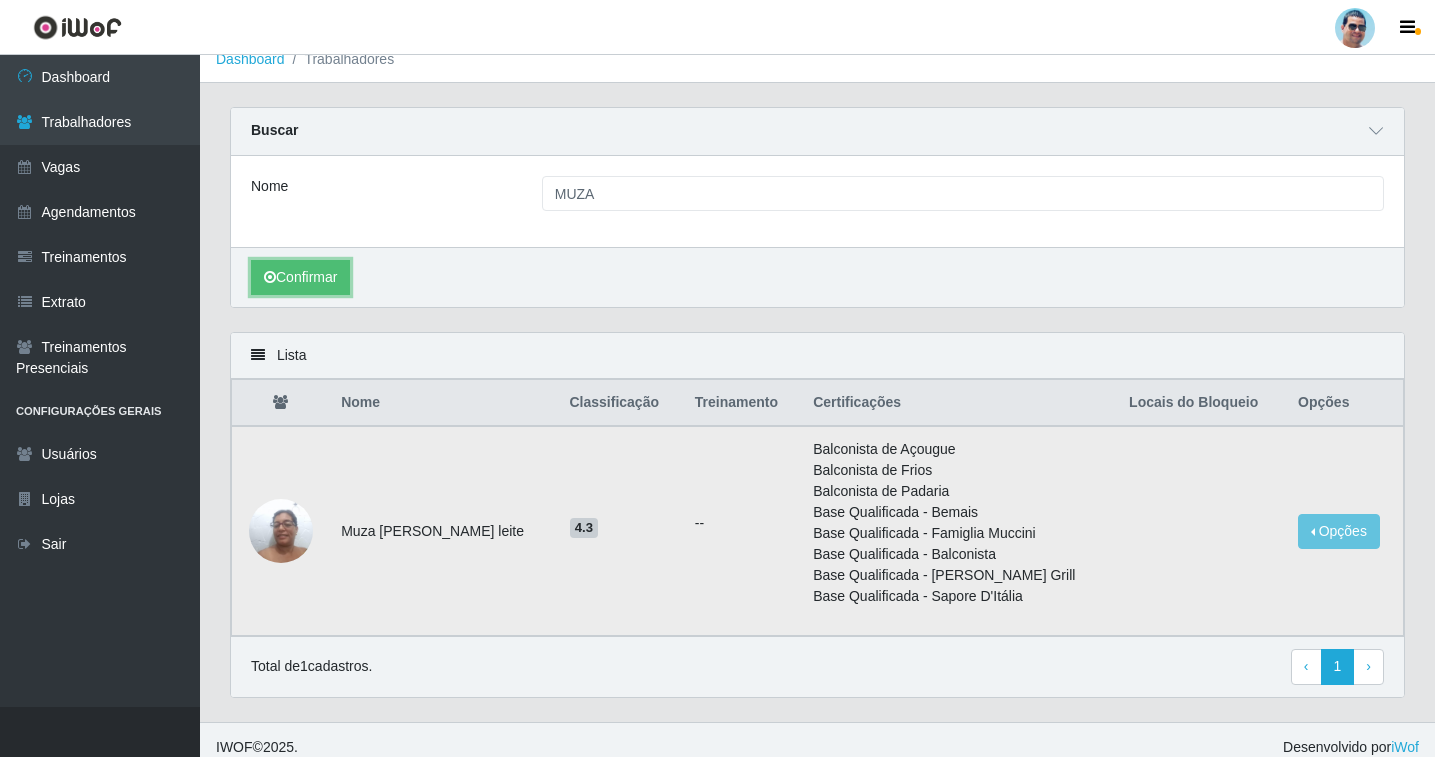 scroll, scrollTop: 34, scrollLeft: 0, axis: vertical 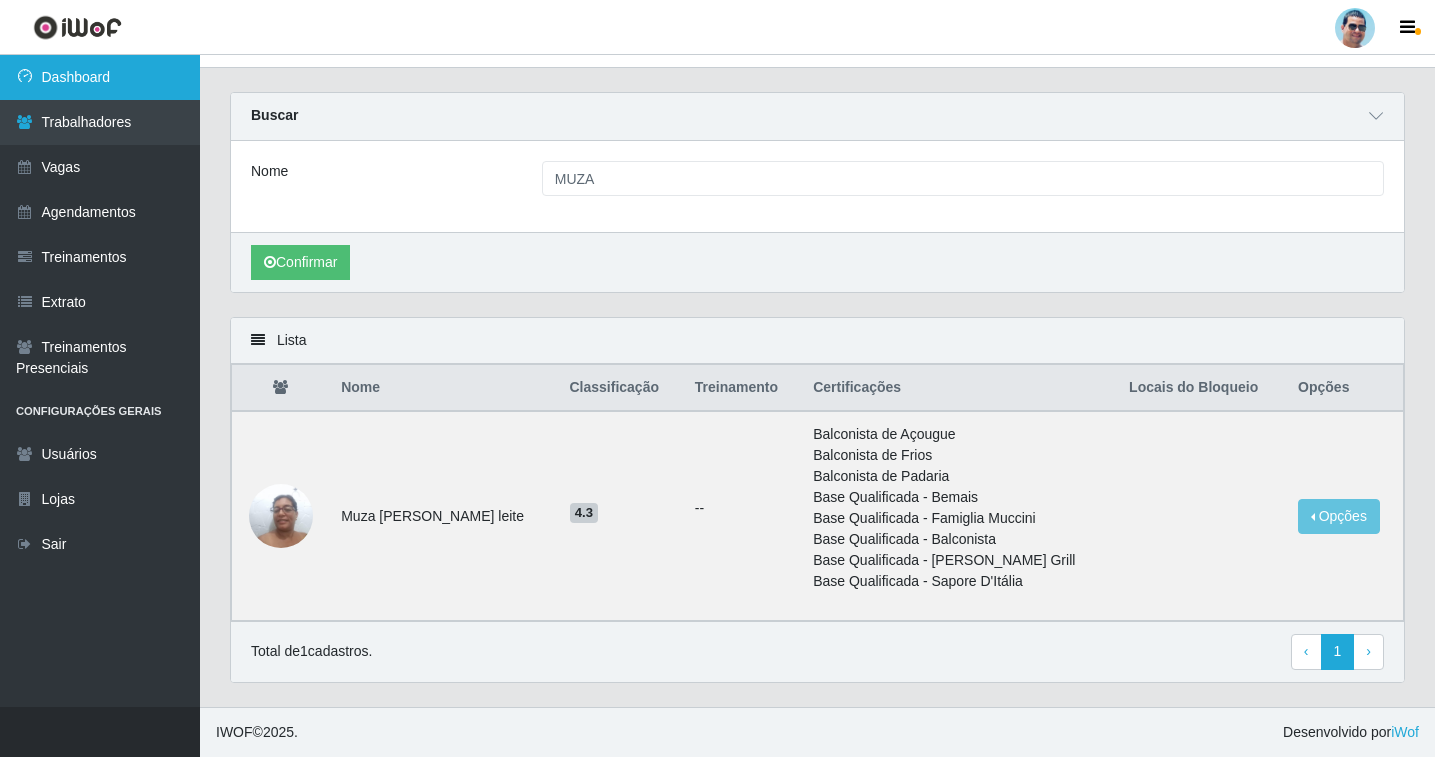 click on "Dashboard" at bounding box center (100, 77) 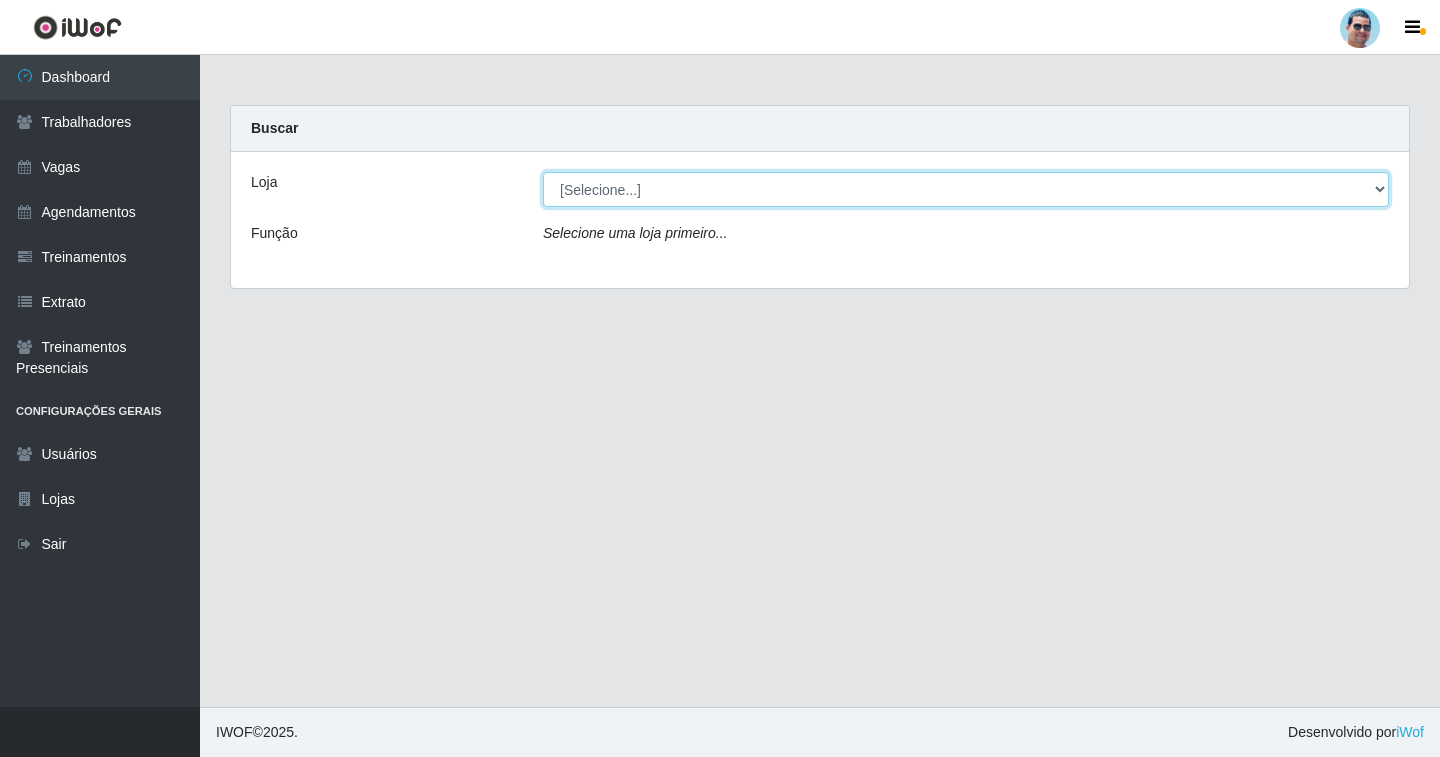 click on "[Selecione...] Mercadinho Extrabom" at bounding box center (966, 189) 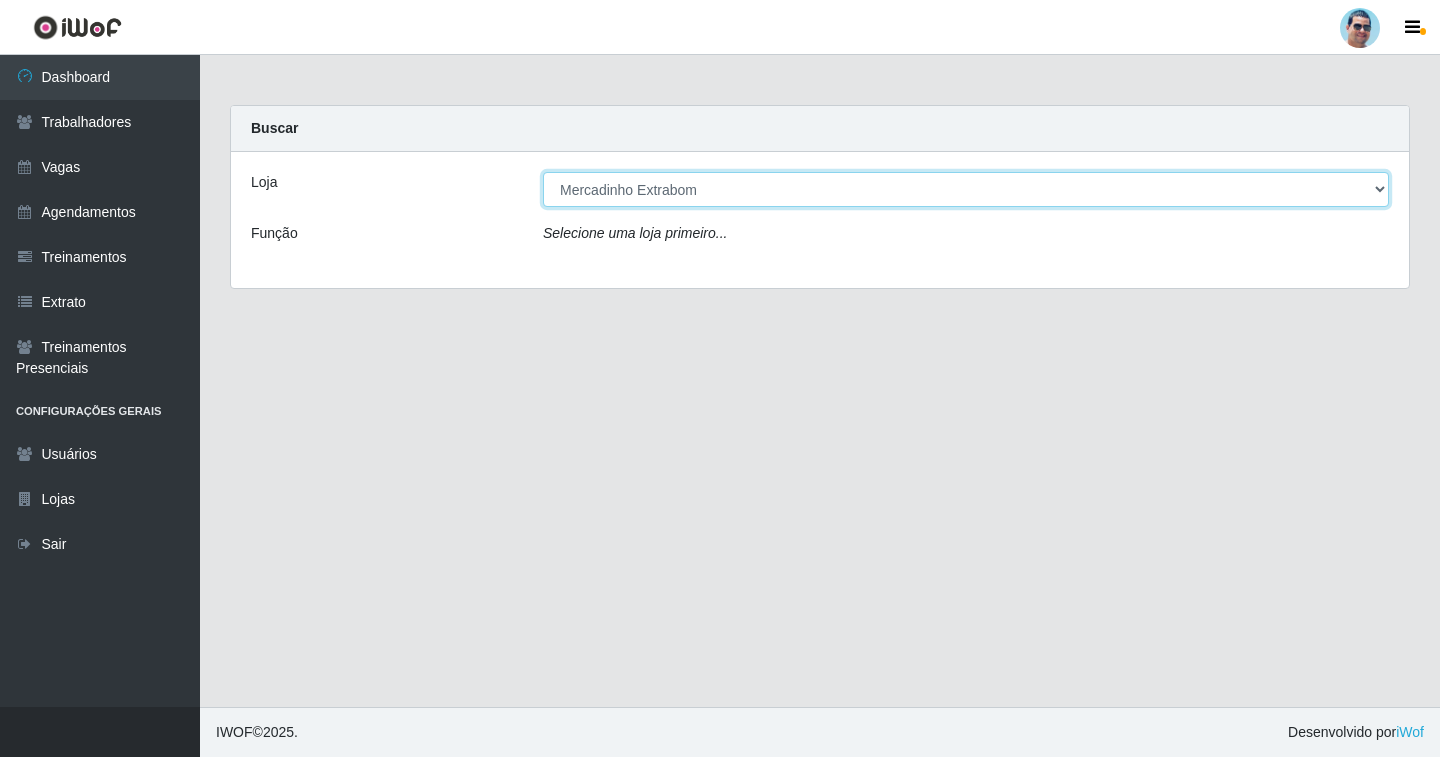 click on "[Selecione...] Mercadinho Extrabom" at bounding box center (966, 189) 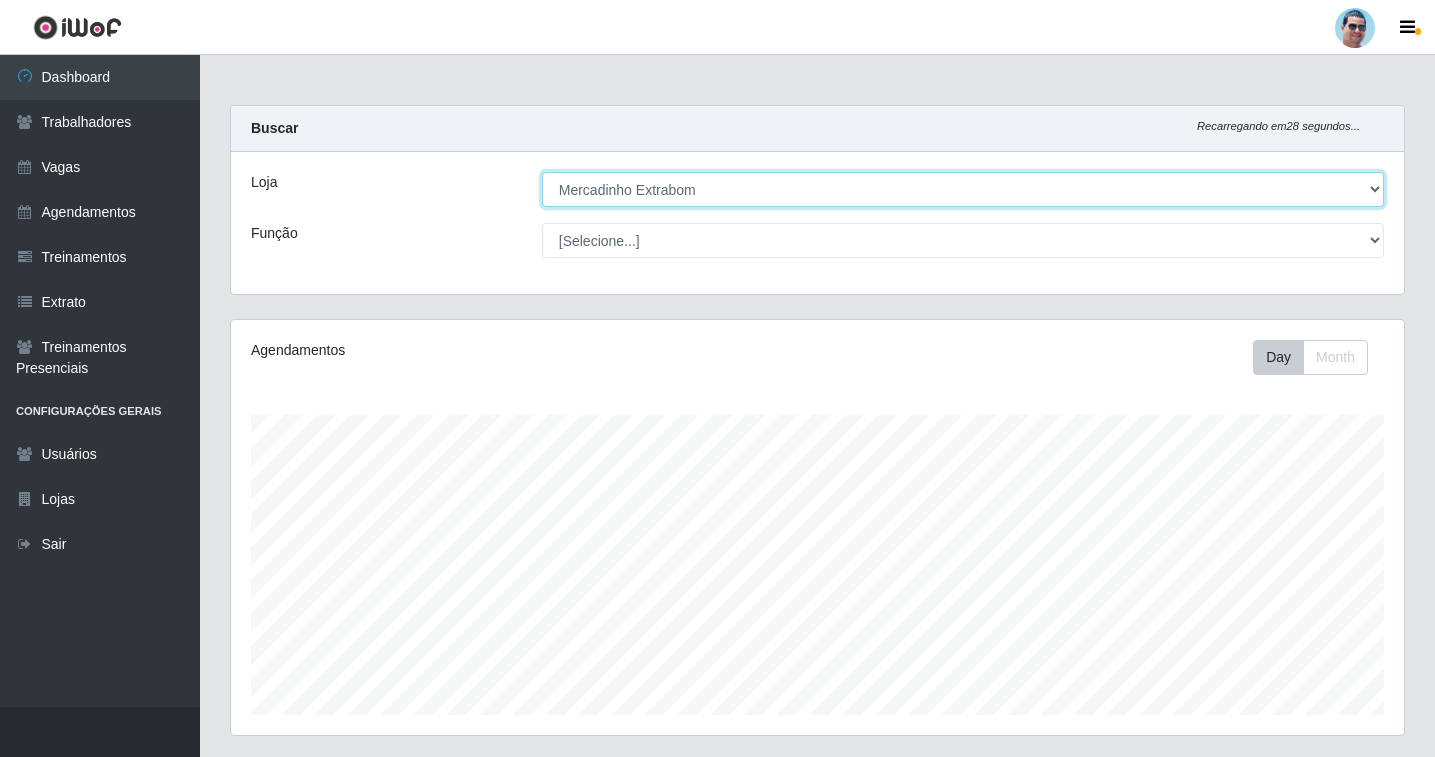 scroll, scrollTop: 999585, scrollLeft: 998827, axis: both 